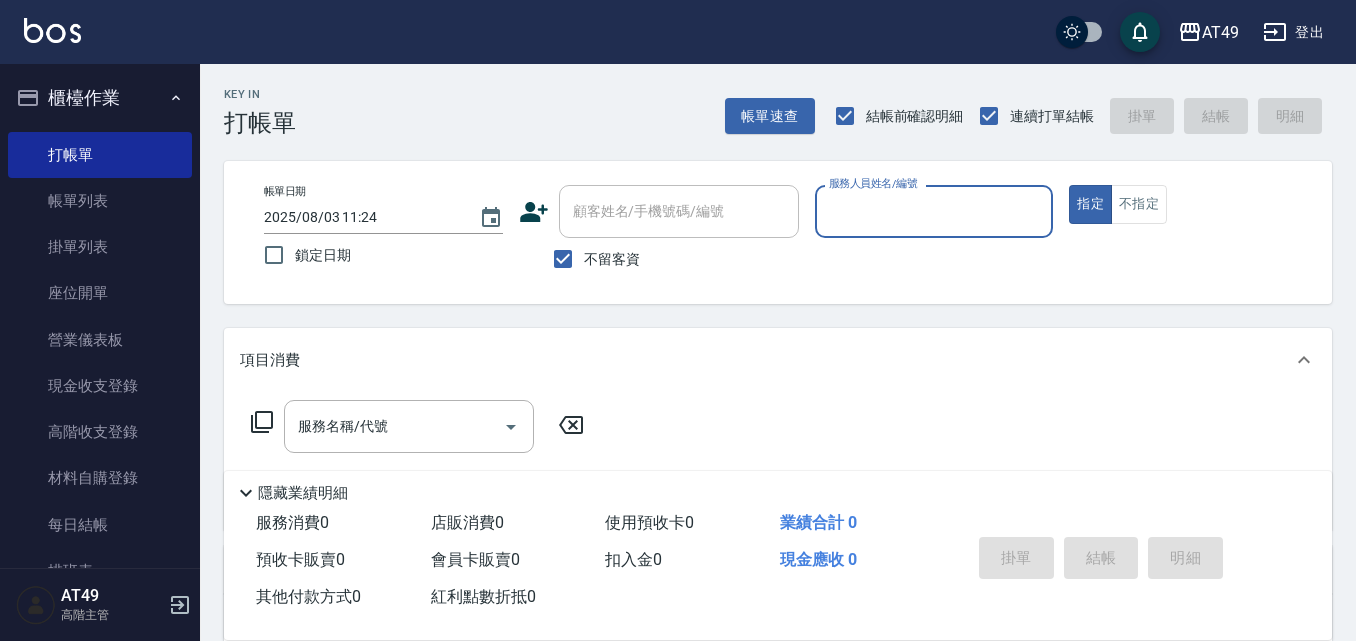 scroll, scrollTop: 0, scrollLeft: 0, axis: both 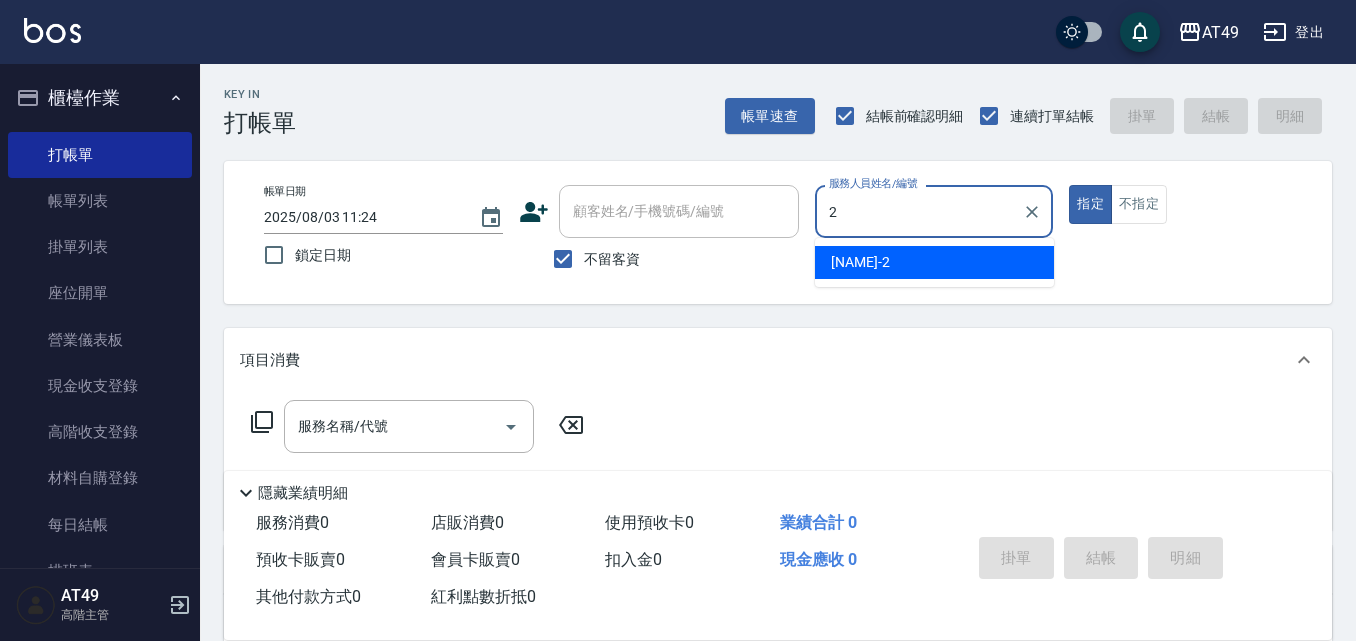 type on "2" 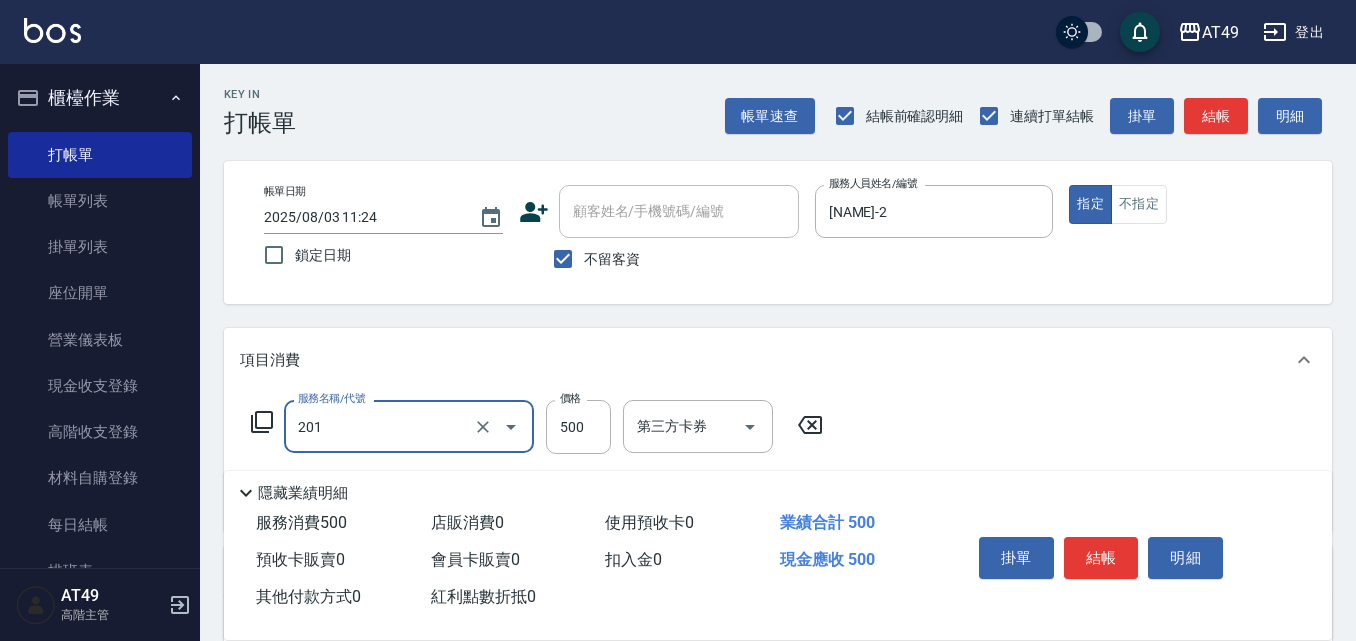 type on "精緻剪髮(201)" 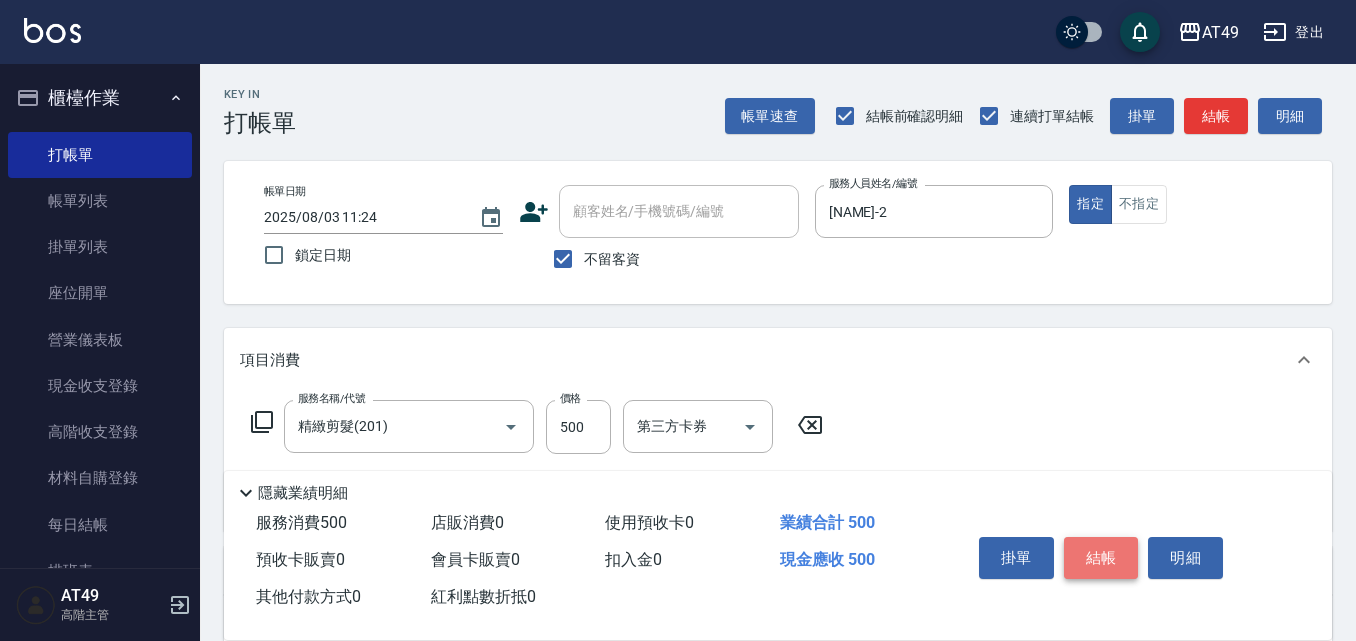 click on "結帳" at bounding box center (1101, 558) 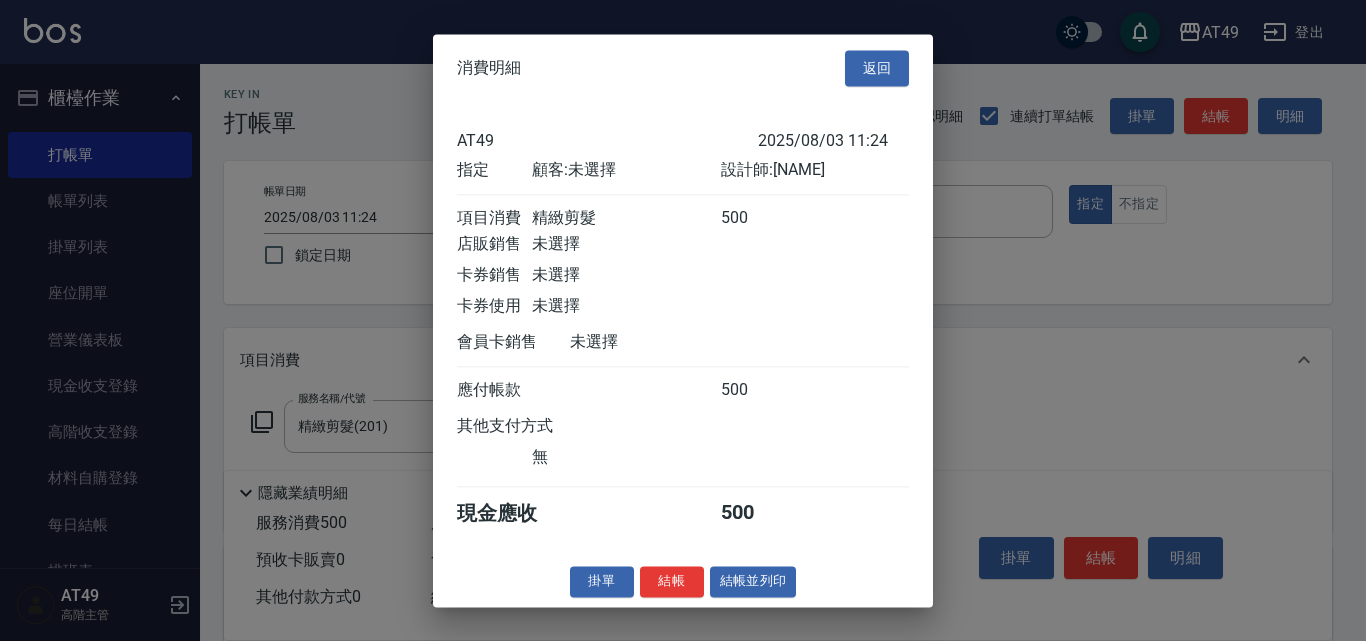 click on "掛單 結帳 結帳並列印" at bounding box center (683, 581) 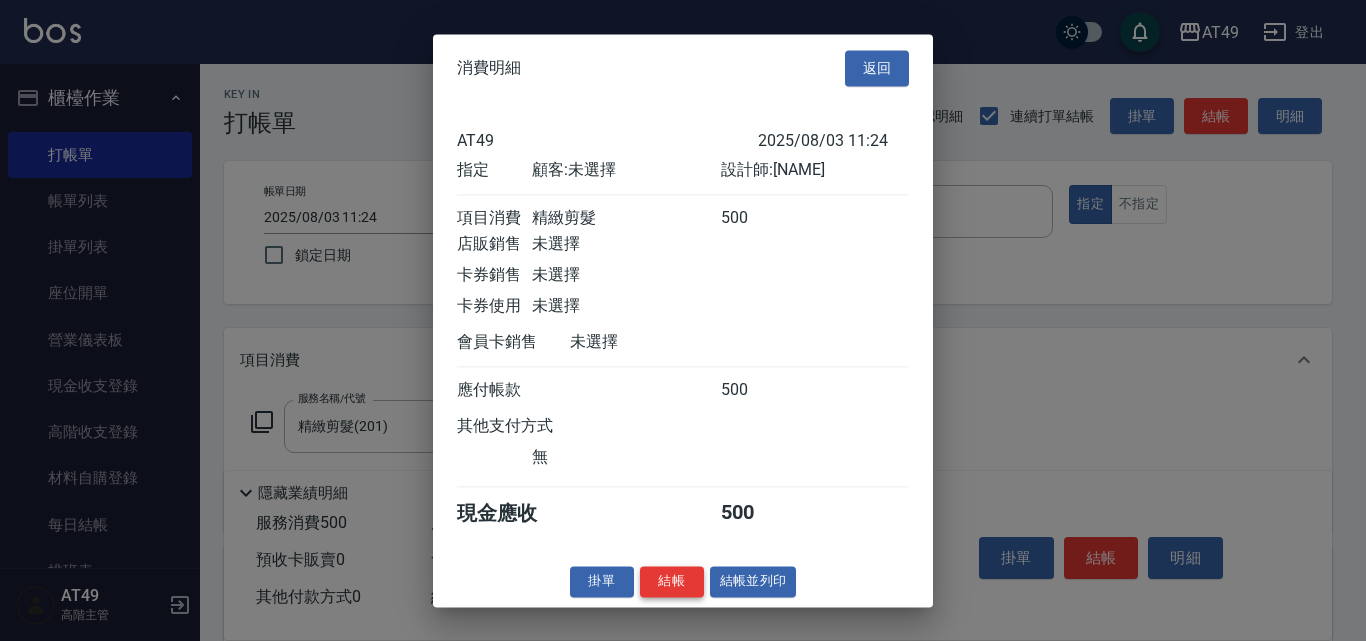 click on "結帳" at bounding box center (672, 581) 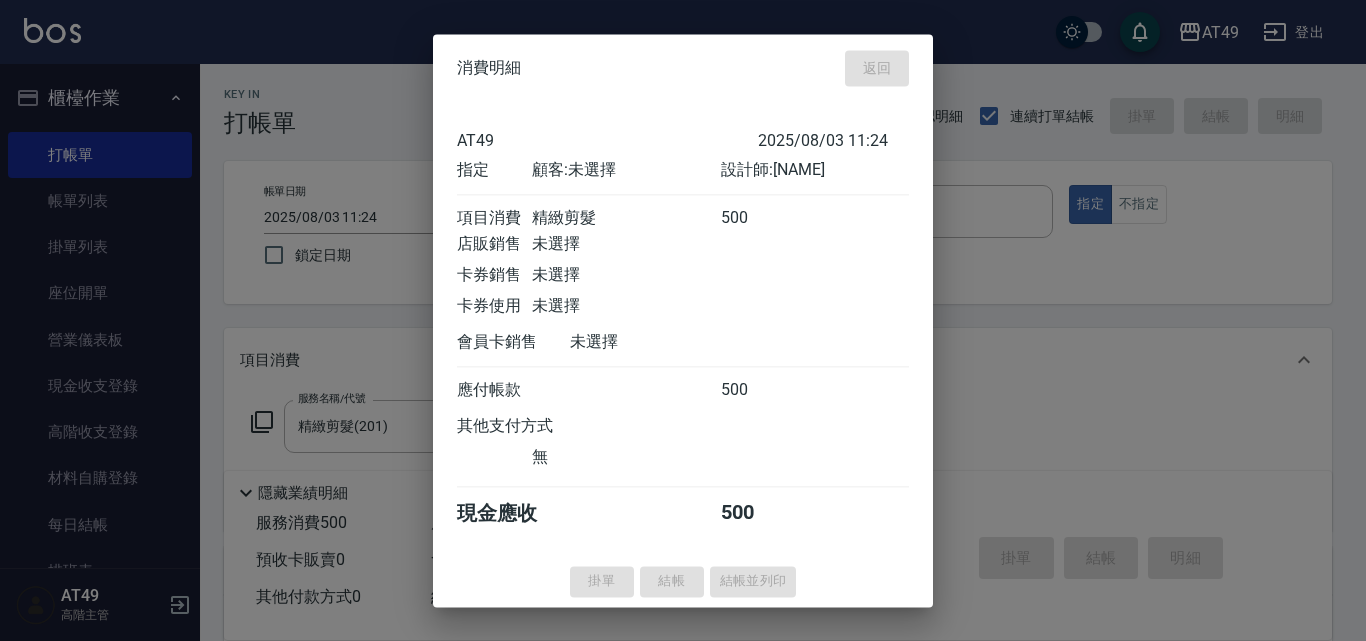 type on "[DATE] [TIME]" 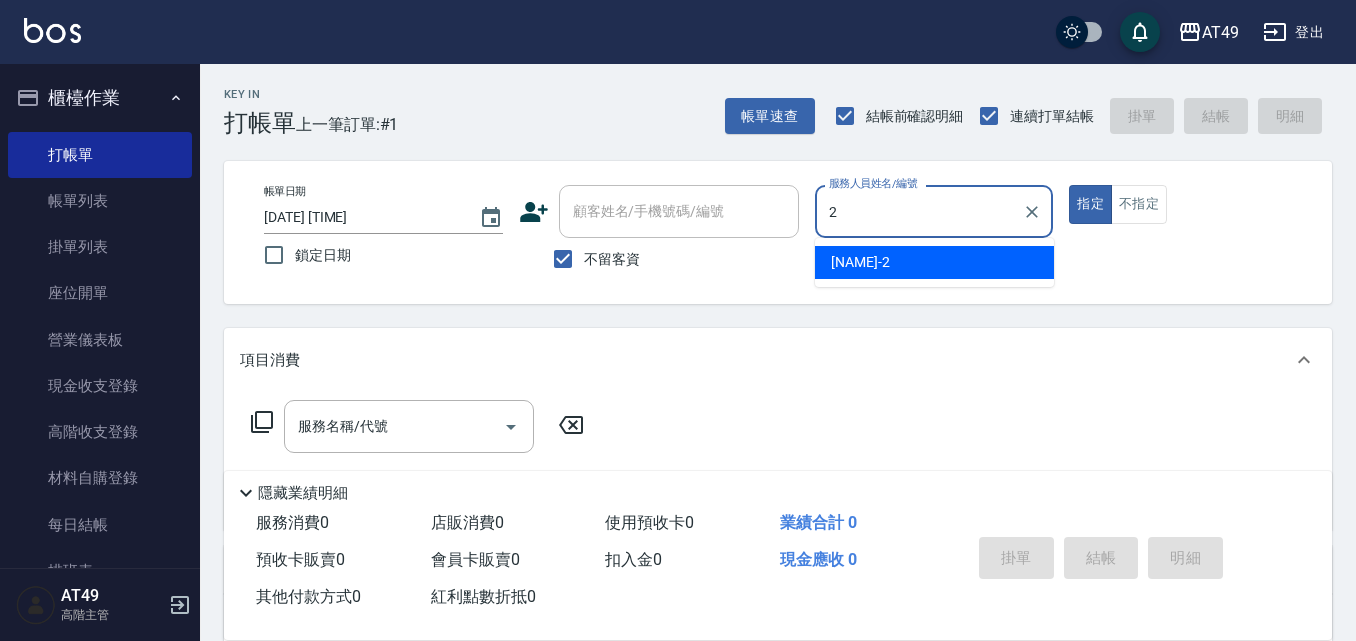 type on "[NAME]-2" 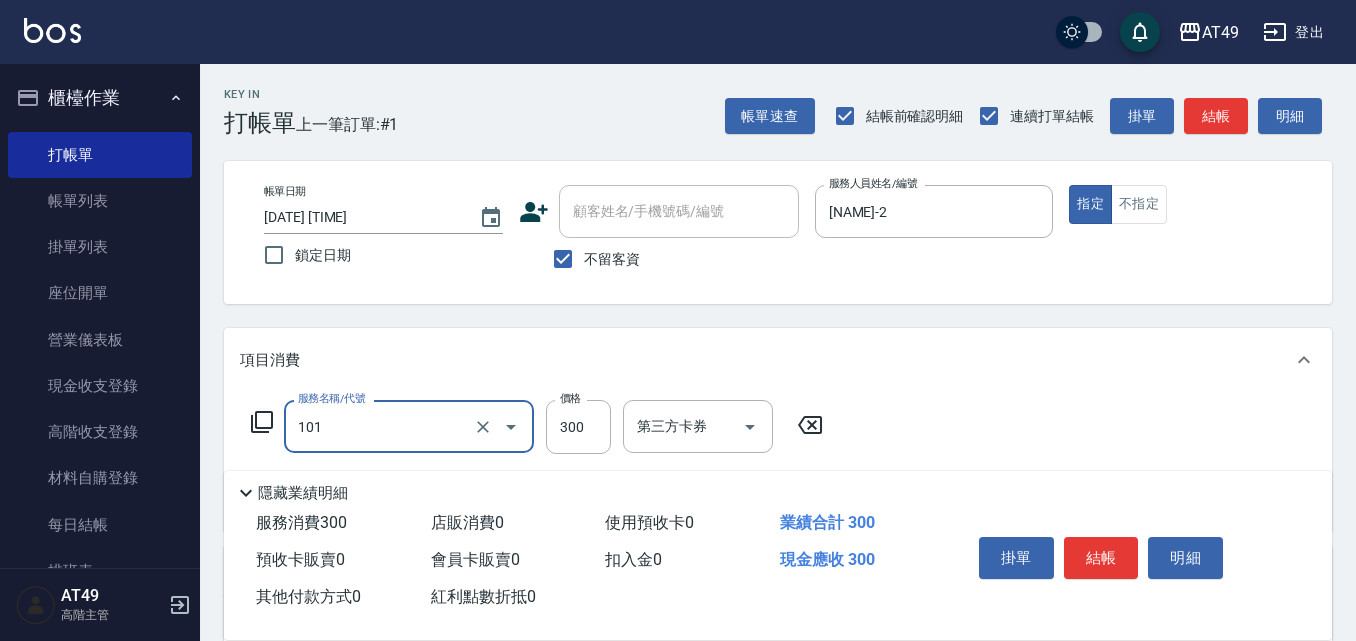 type on "一般洗髮(101)" 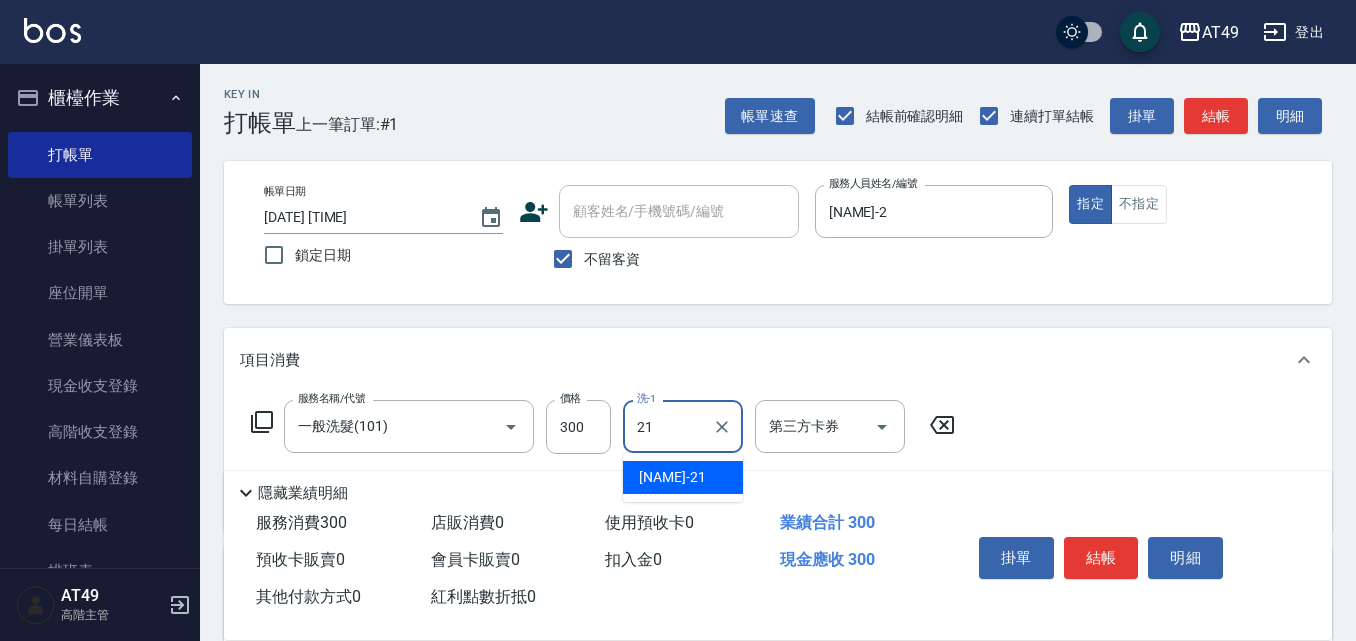 type on "[NAME]-21" 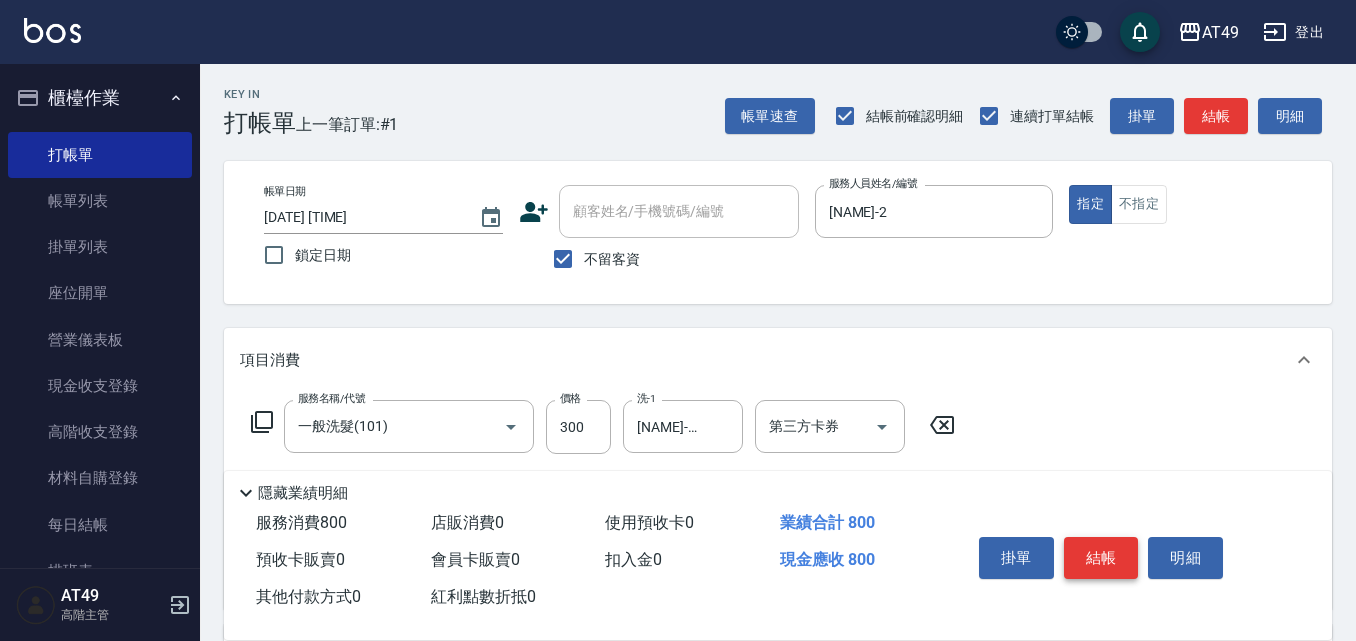 type on "精緻剪髮(201)" 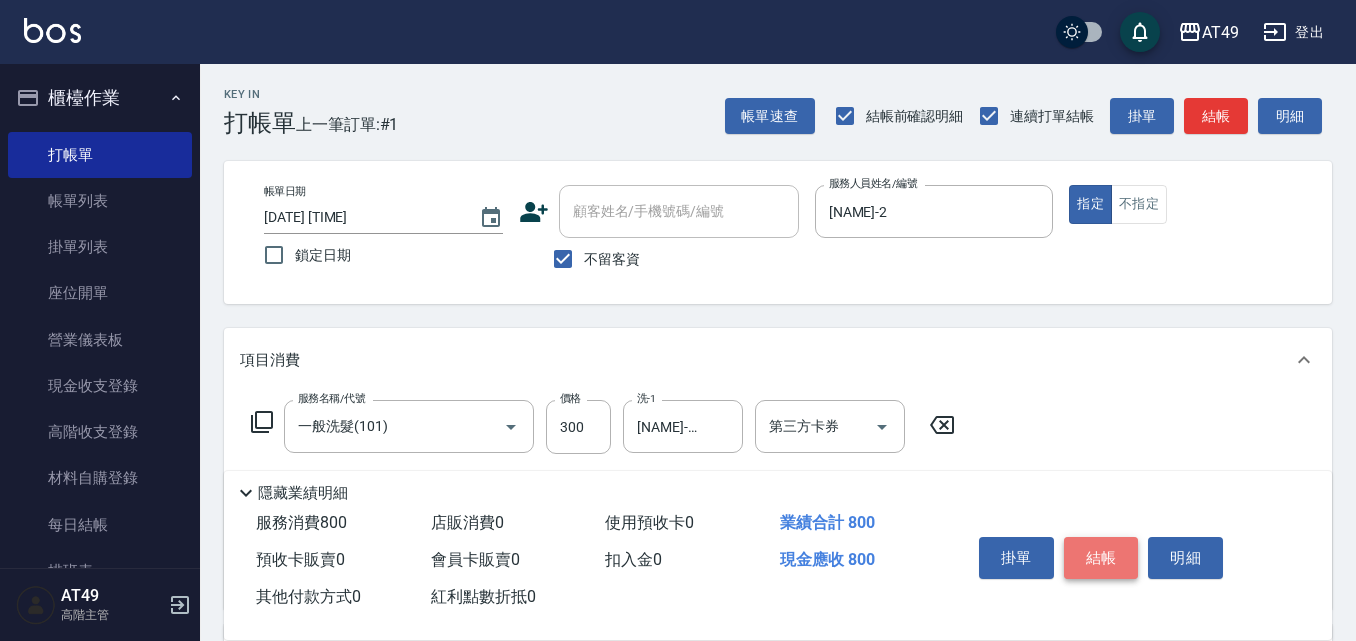 click on "結帳" at bounding box center [1101, 558] 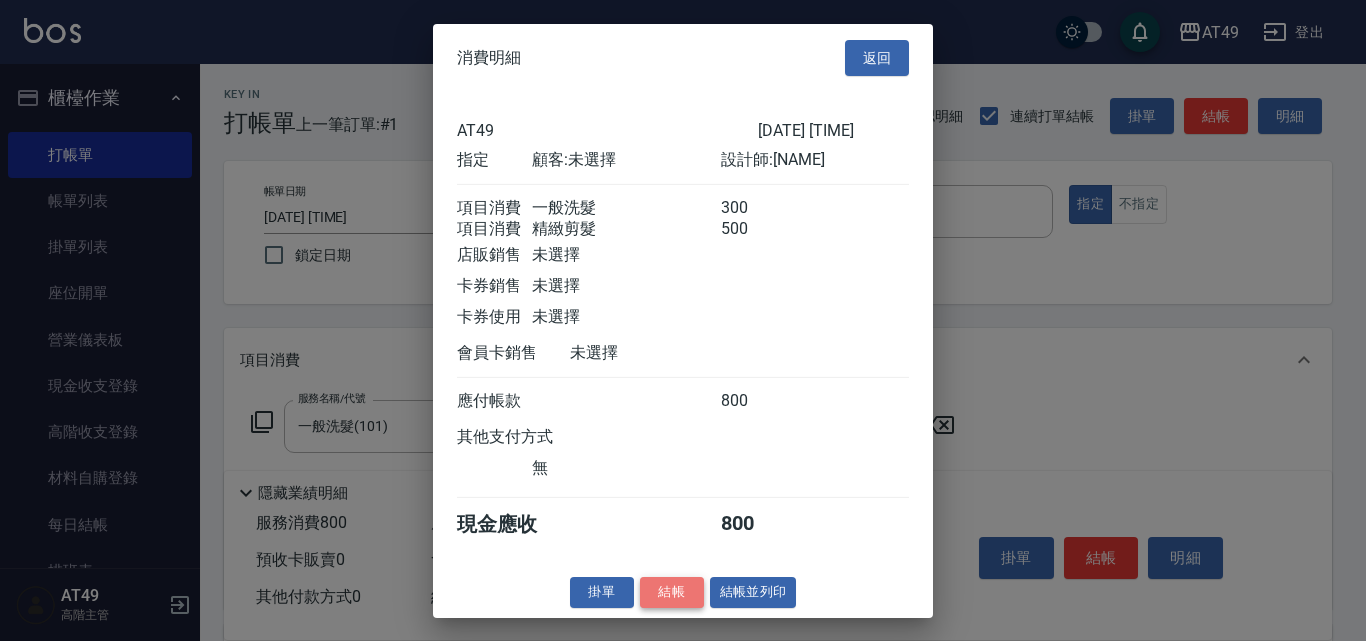 click on "結帳" at bounding box center [672, 592] 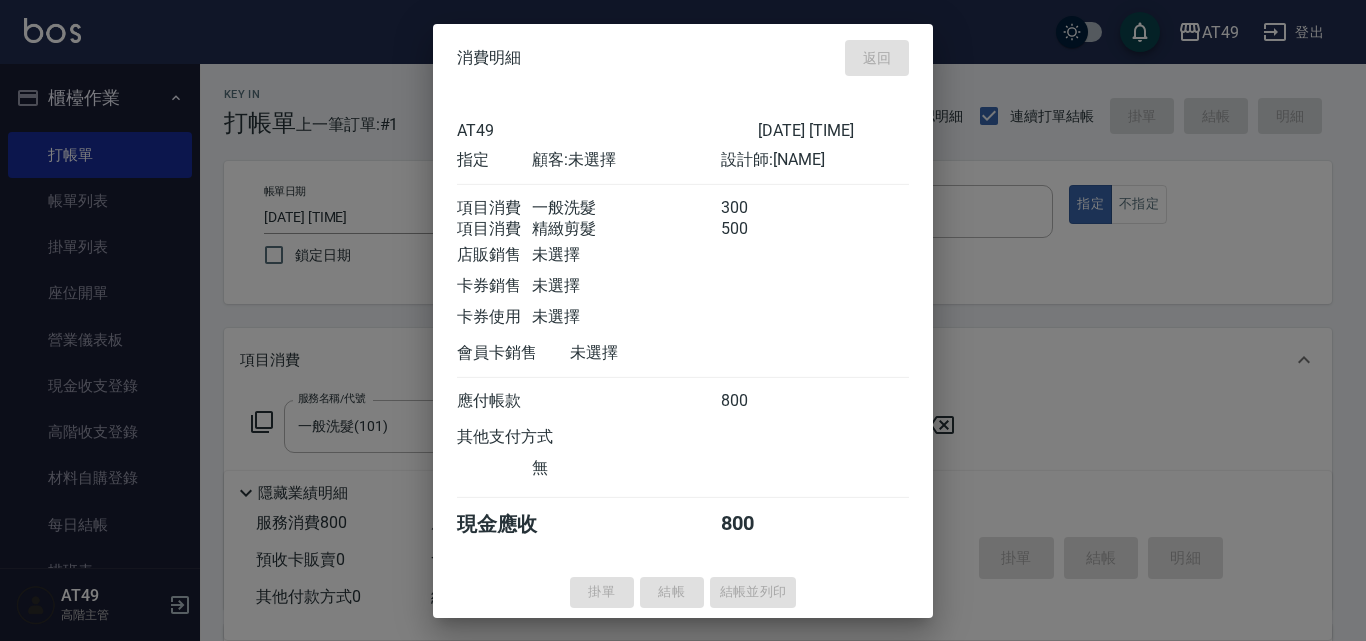 type 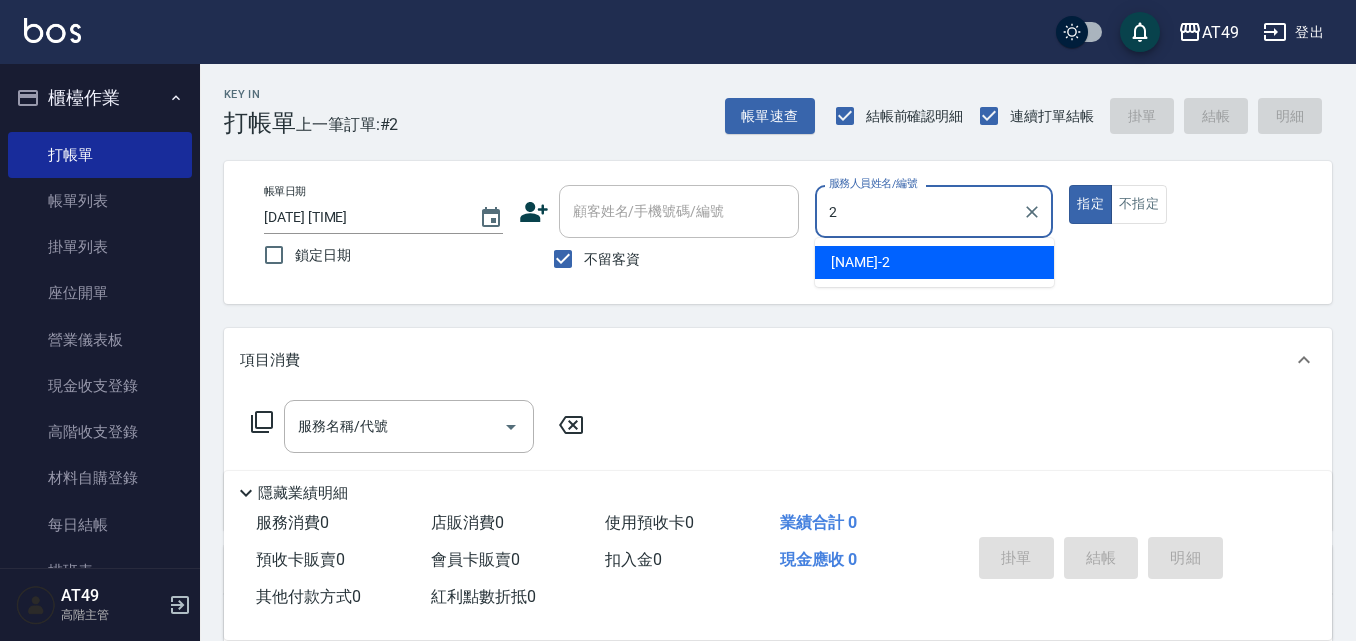 type on "[NAME]-2" 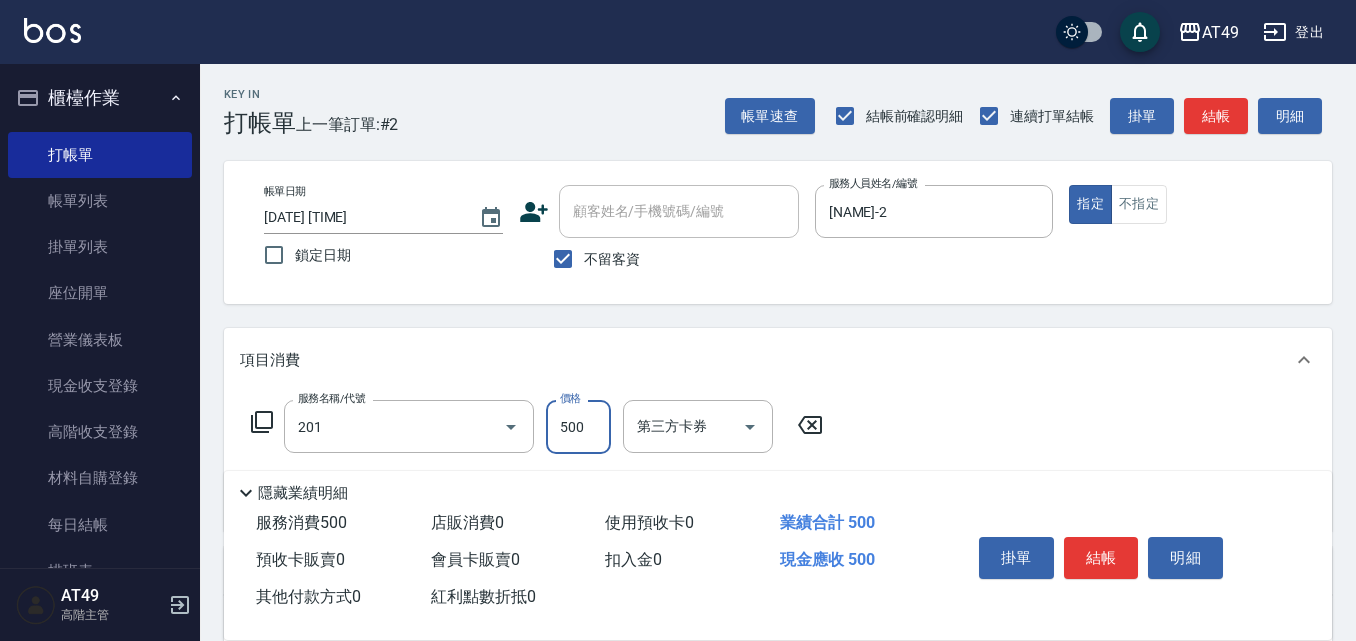 type on "精緻剪髮(201)" 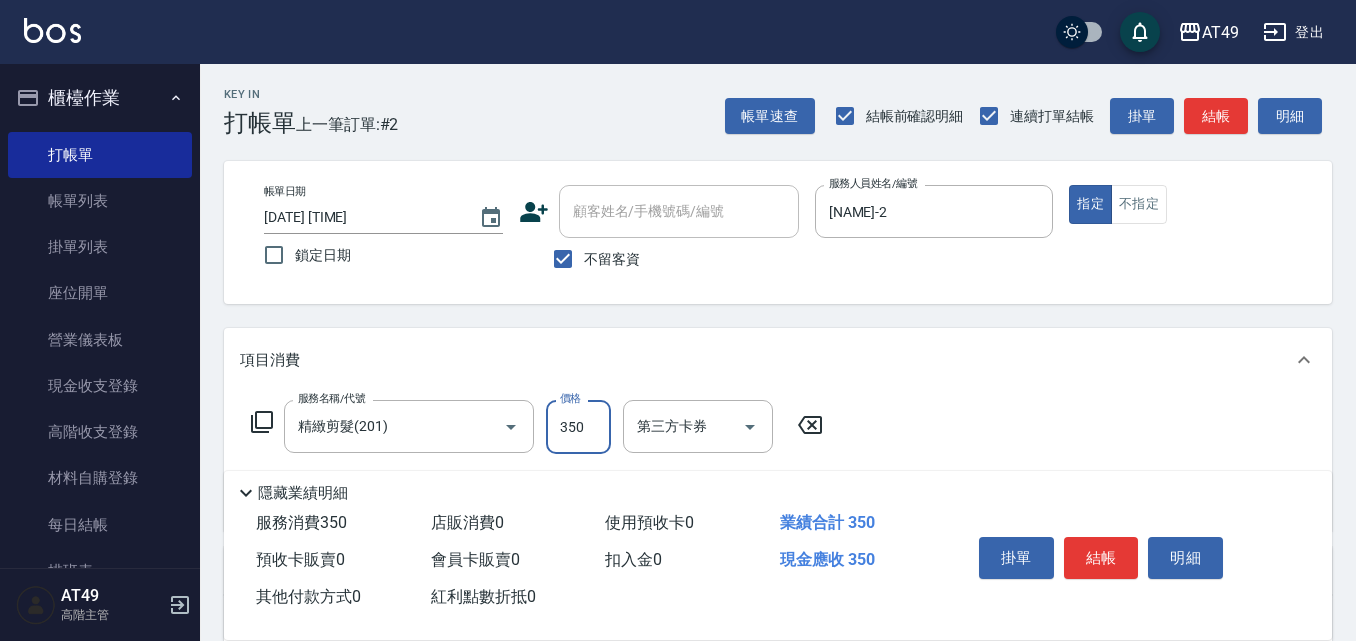 type on "350" 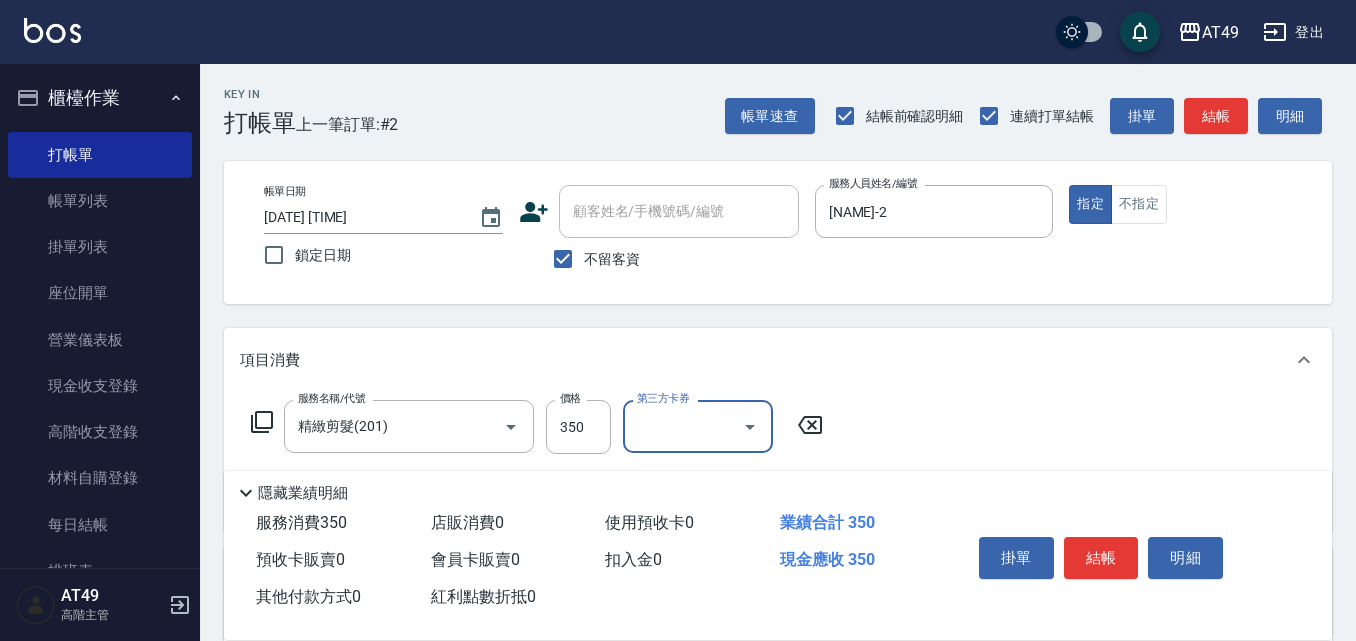 click on "掛單 結帳 明細" at bounding box center (1101, 560) 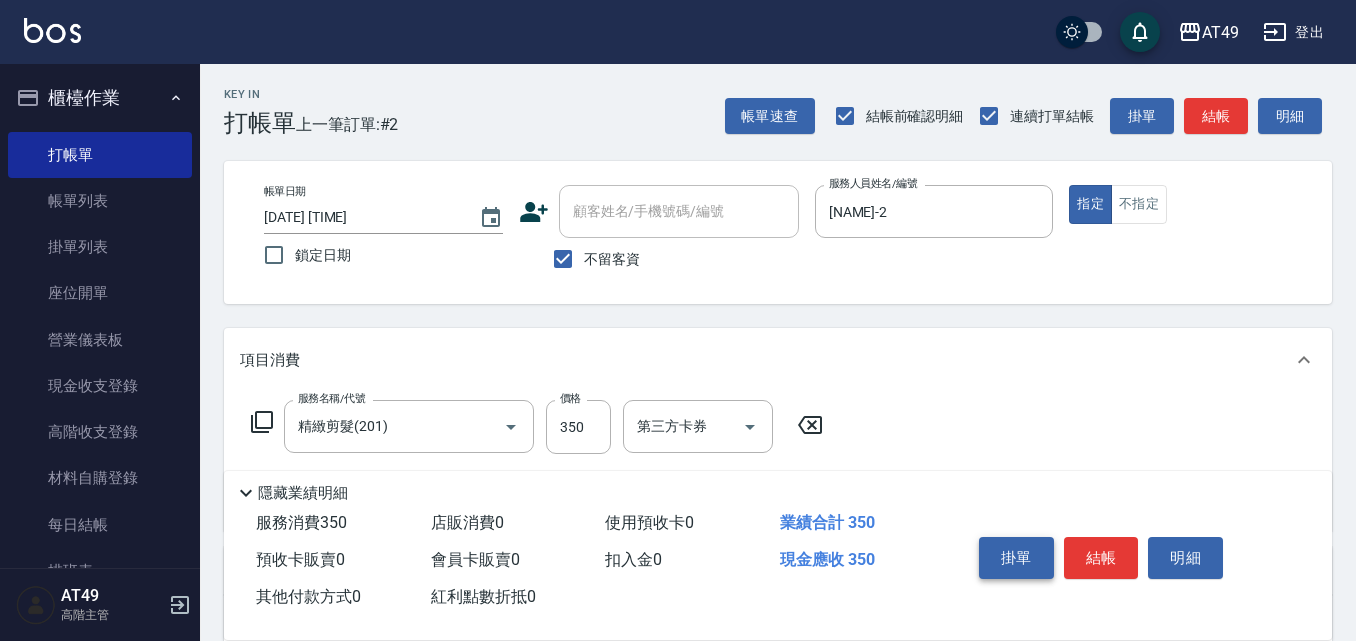 drag, startPoint x: 1094, startPoint y: 556, endPoint x: 1023, endPoint y: 570, distance: 72.36712 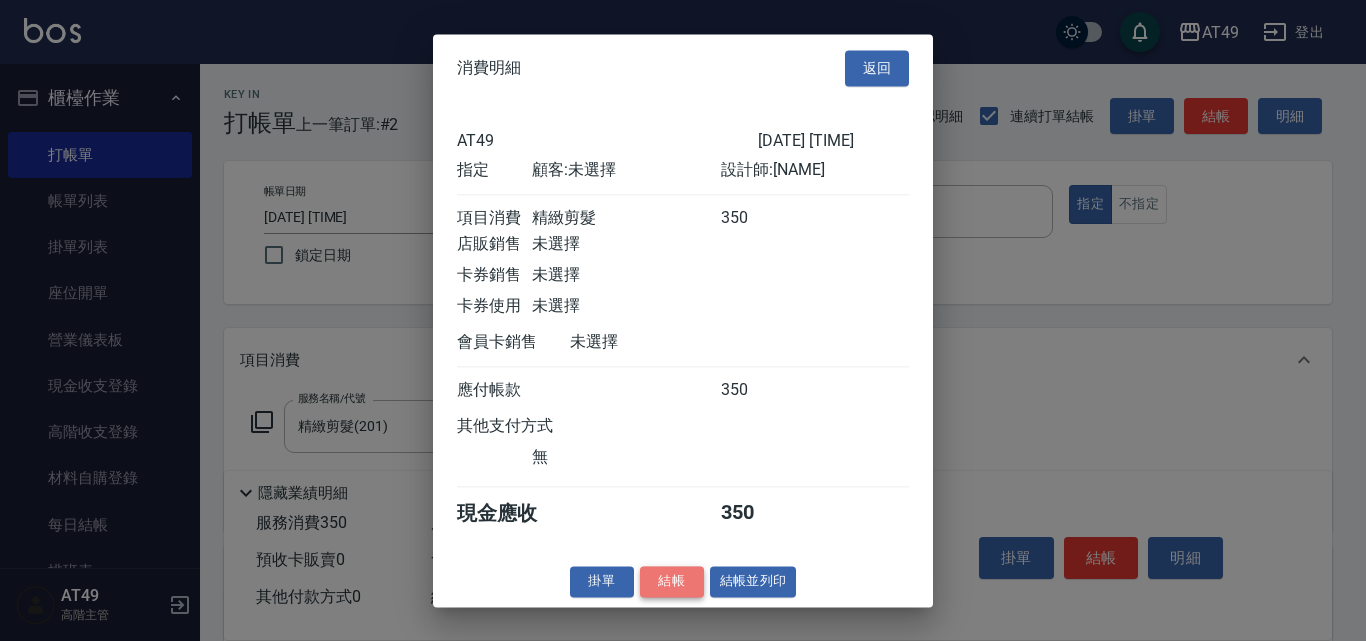 click on "結帳" at bounding box center (672, 581) 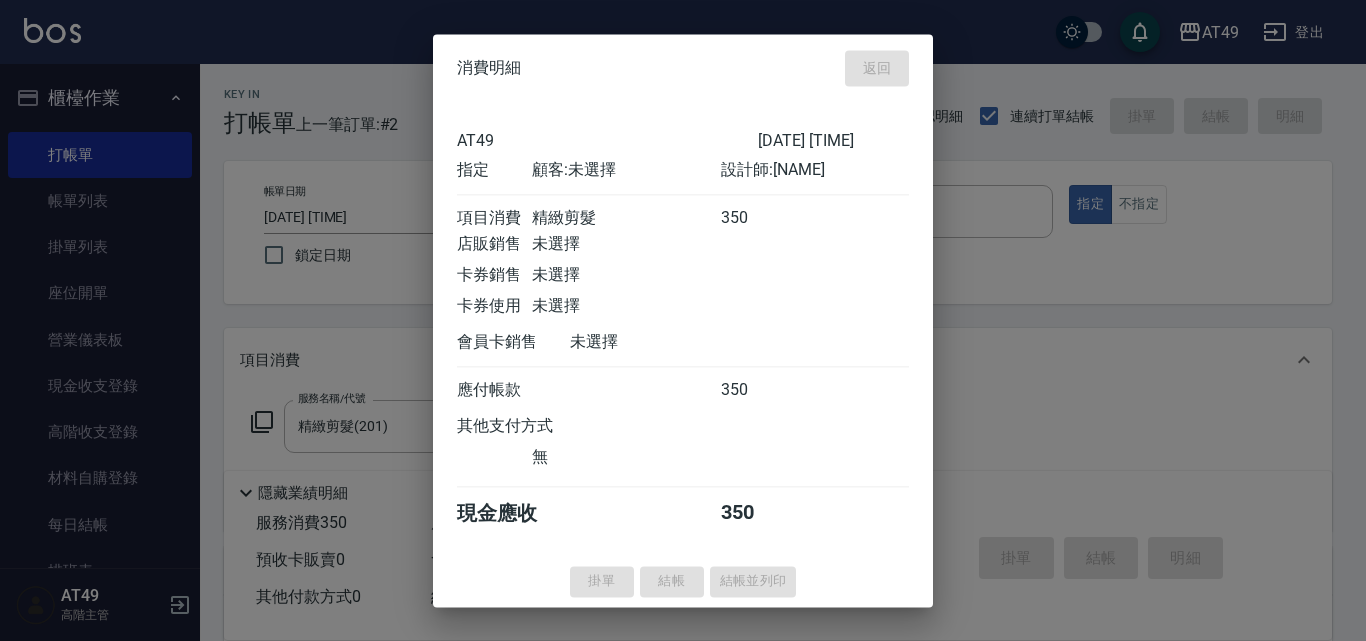 type 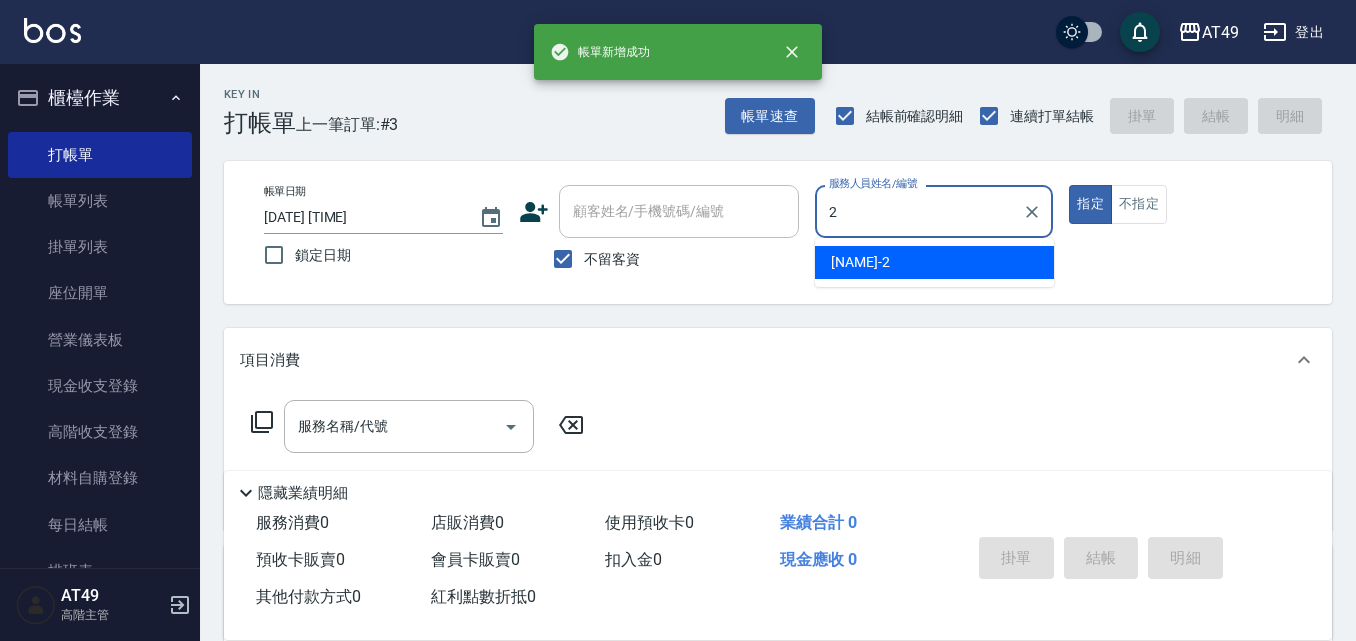 type on "[NAME]-2" 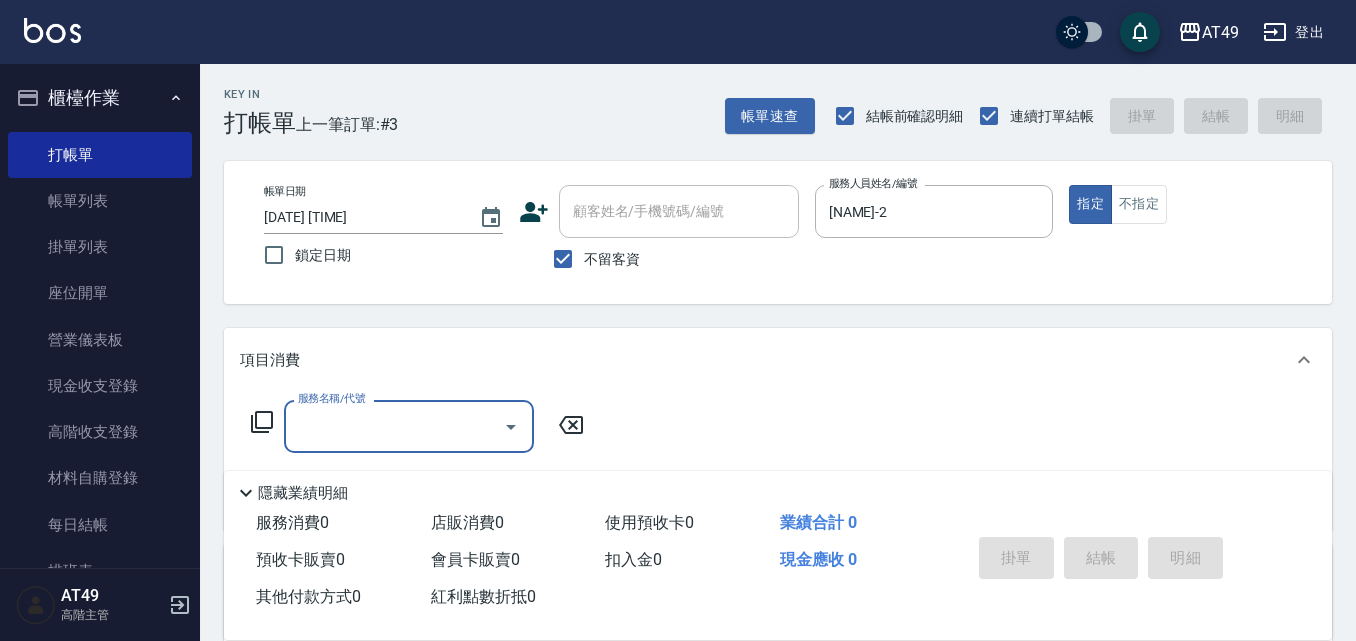 click 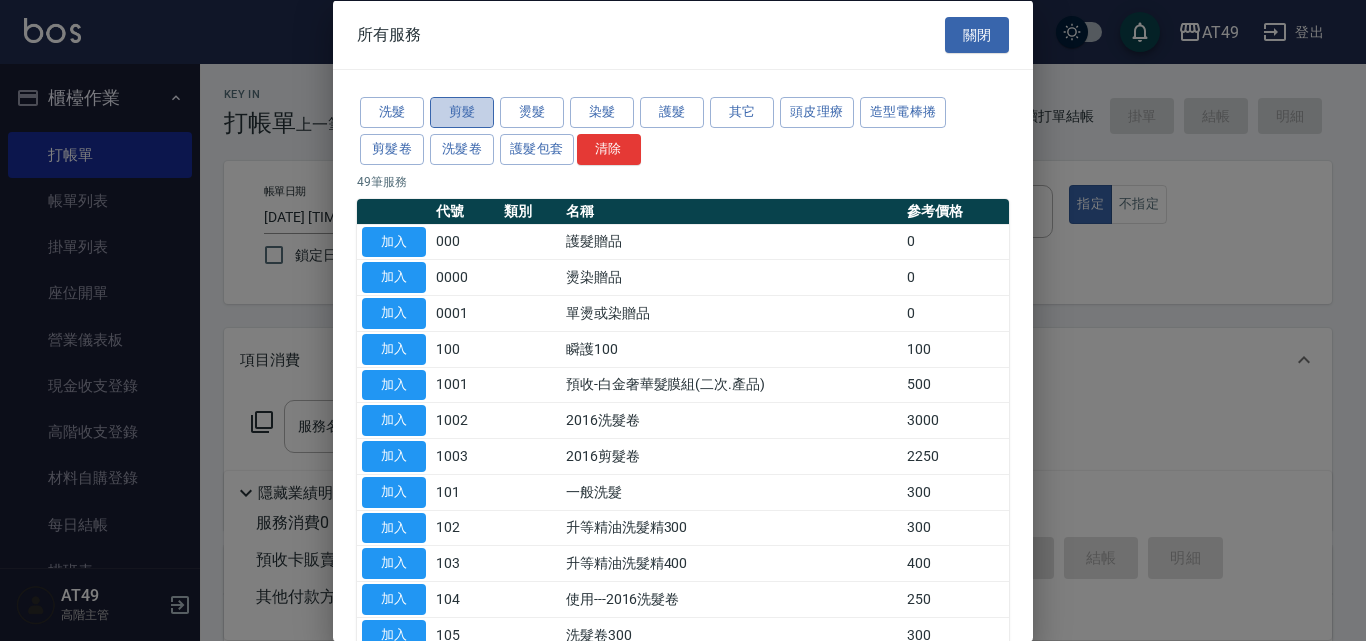 click on "剪髮" at bounding box center [462, 112] 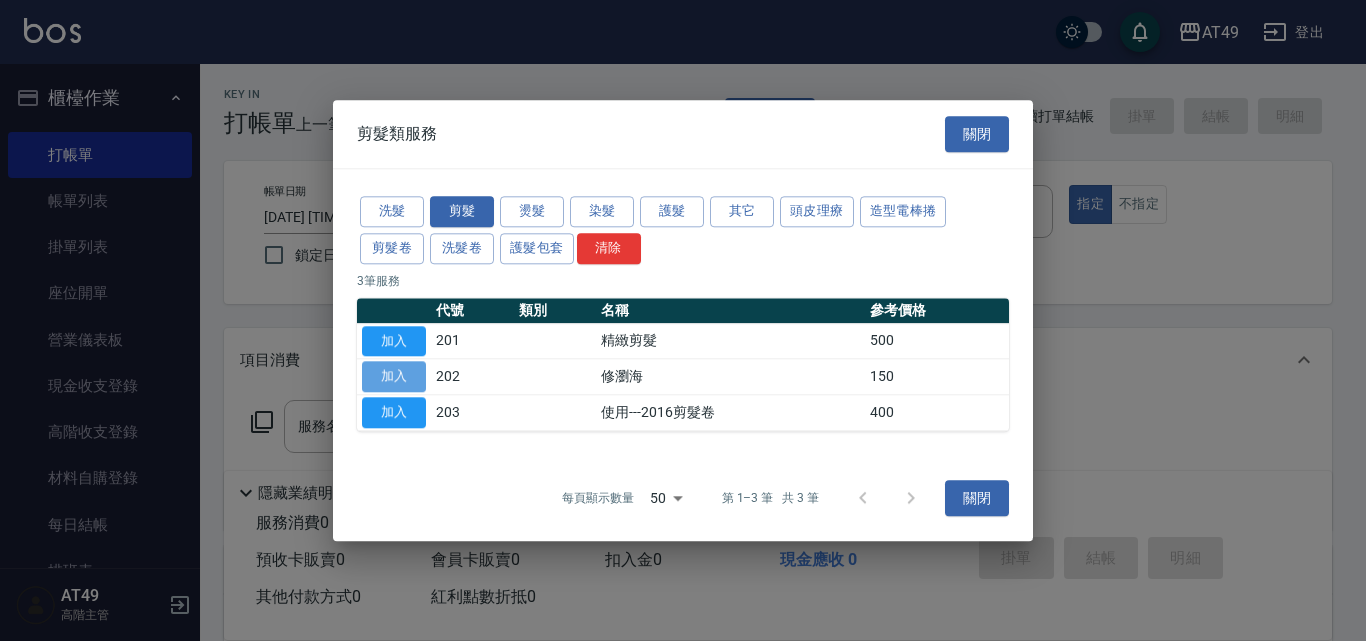 click on "加入" at bounding box center [394, 377] 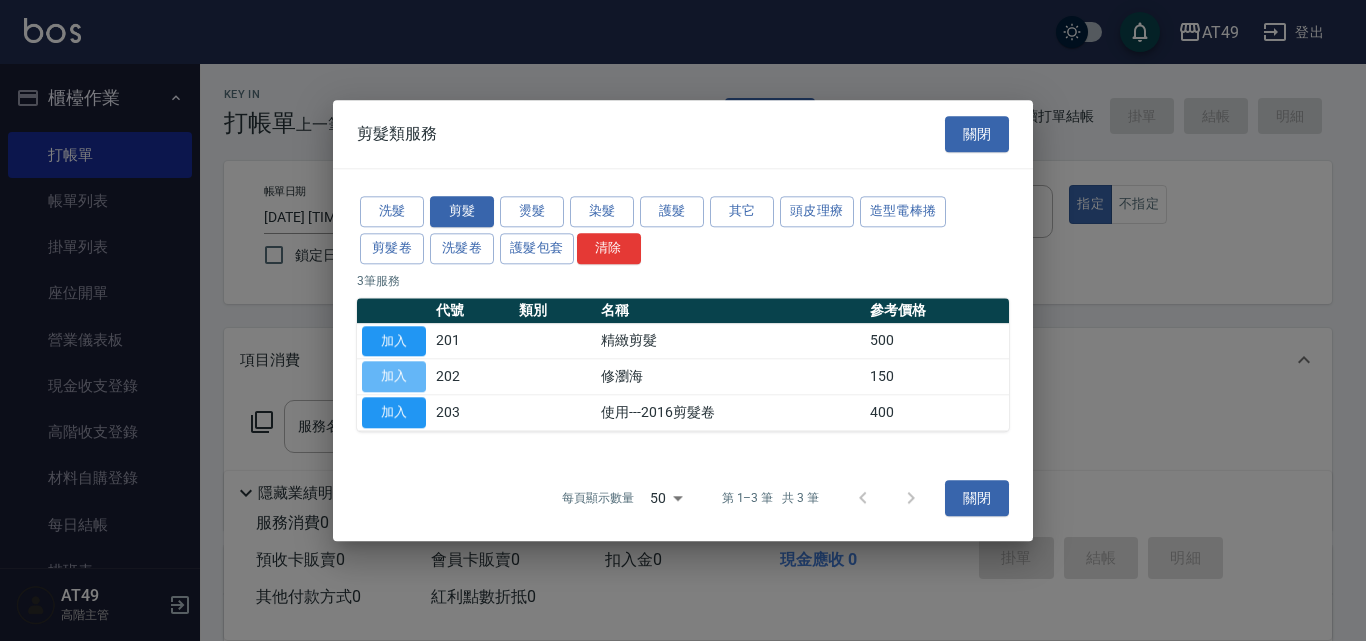 type on "修瀏海(202)" 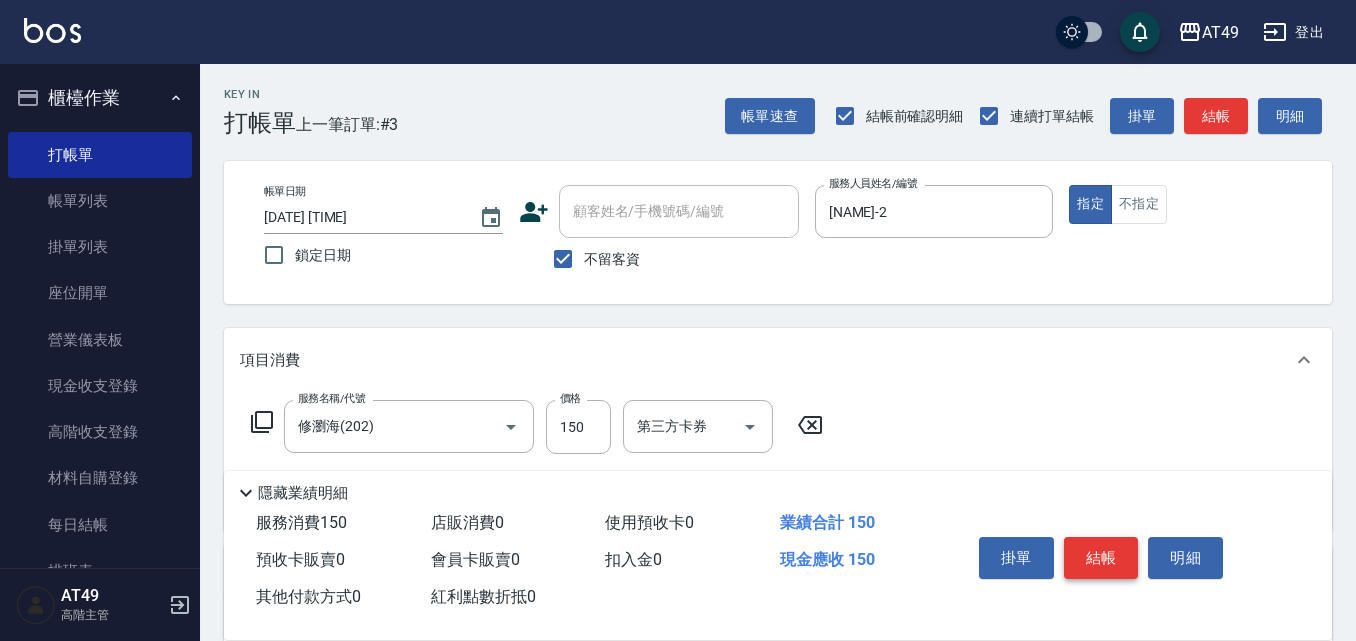 click on "結帳" at bounding box center [1101, 558] 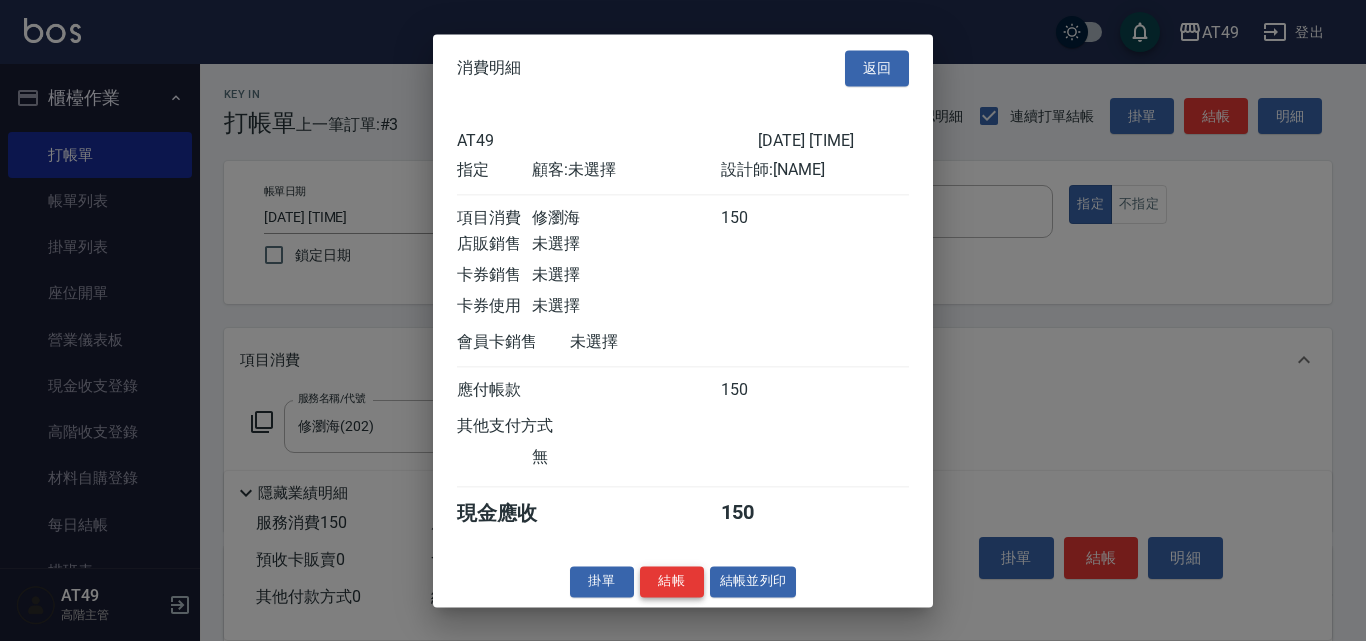 click on "結帳" at bounding box center [672, 581] 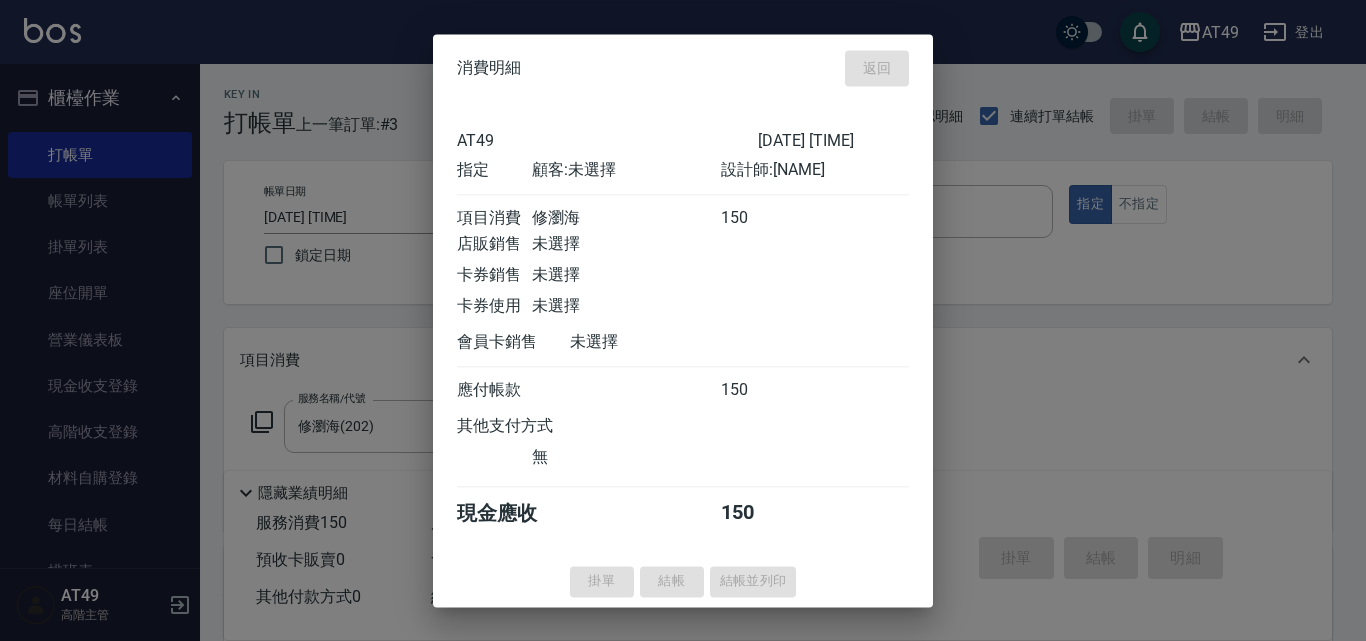 type 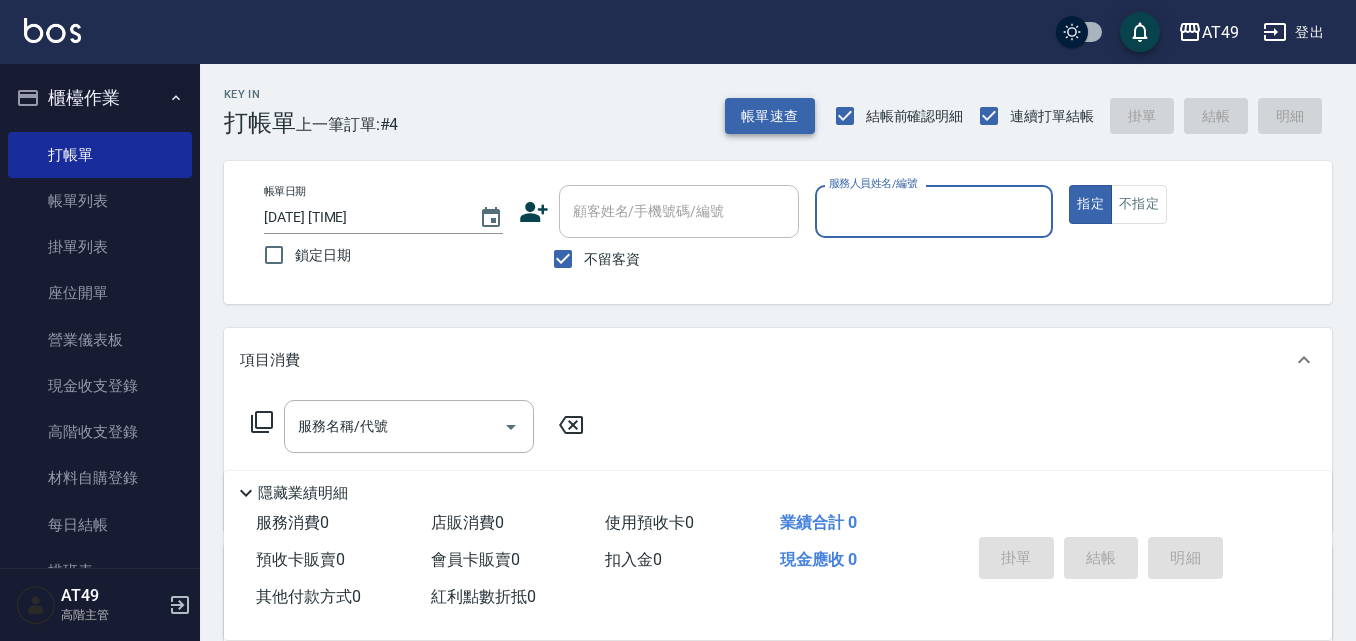 click on "帳單速查" at bounding box center (770, 116) 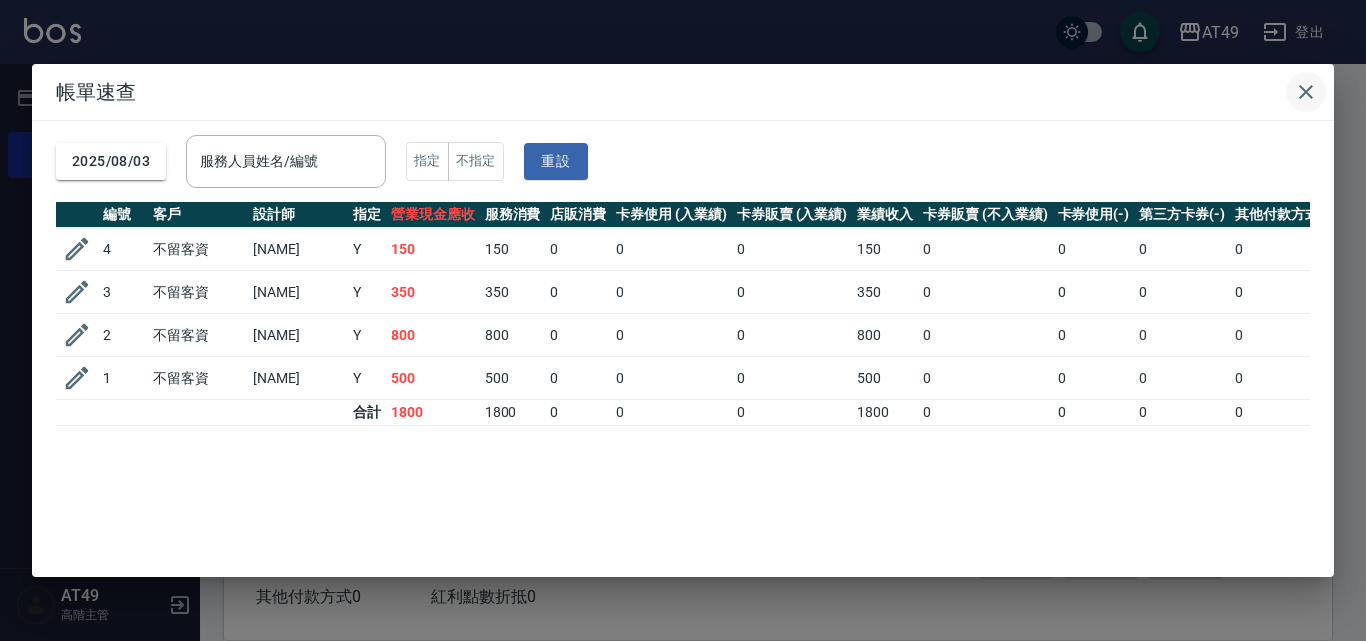 click 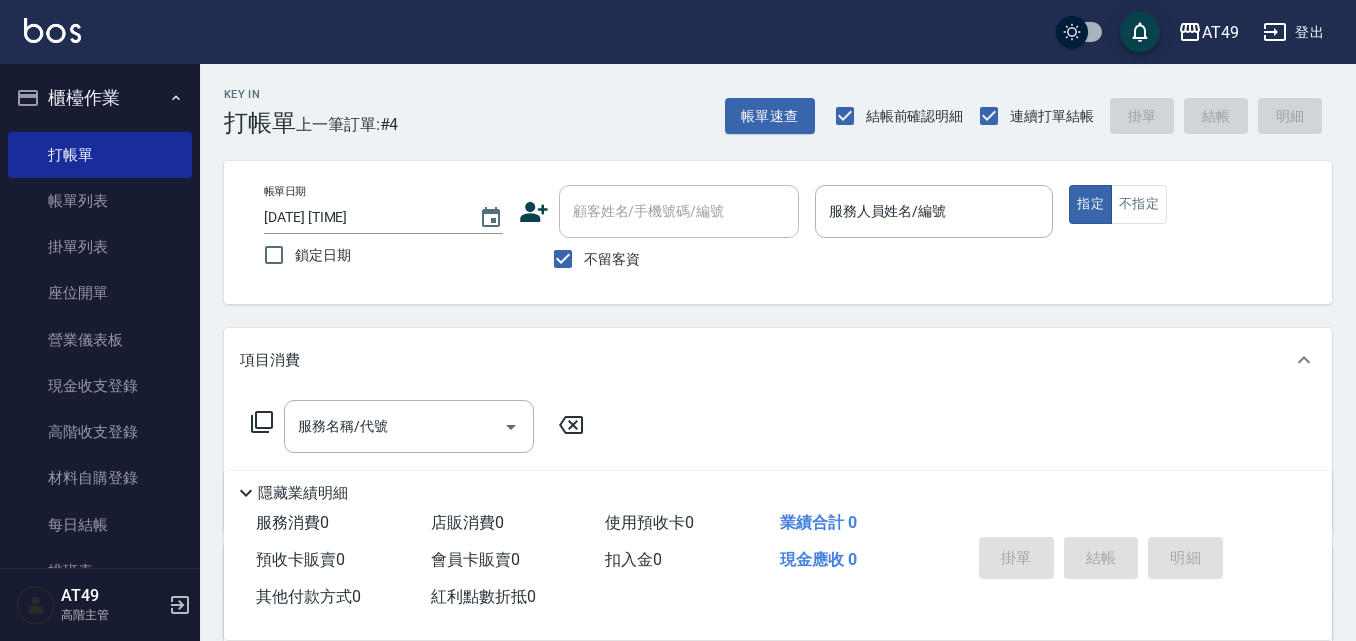 type 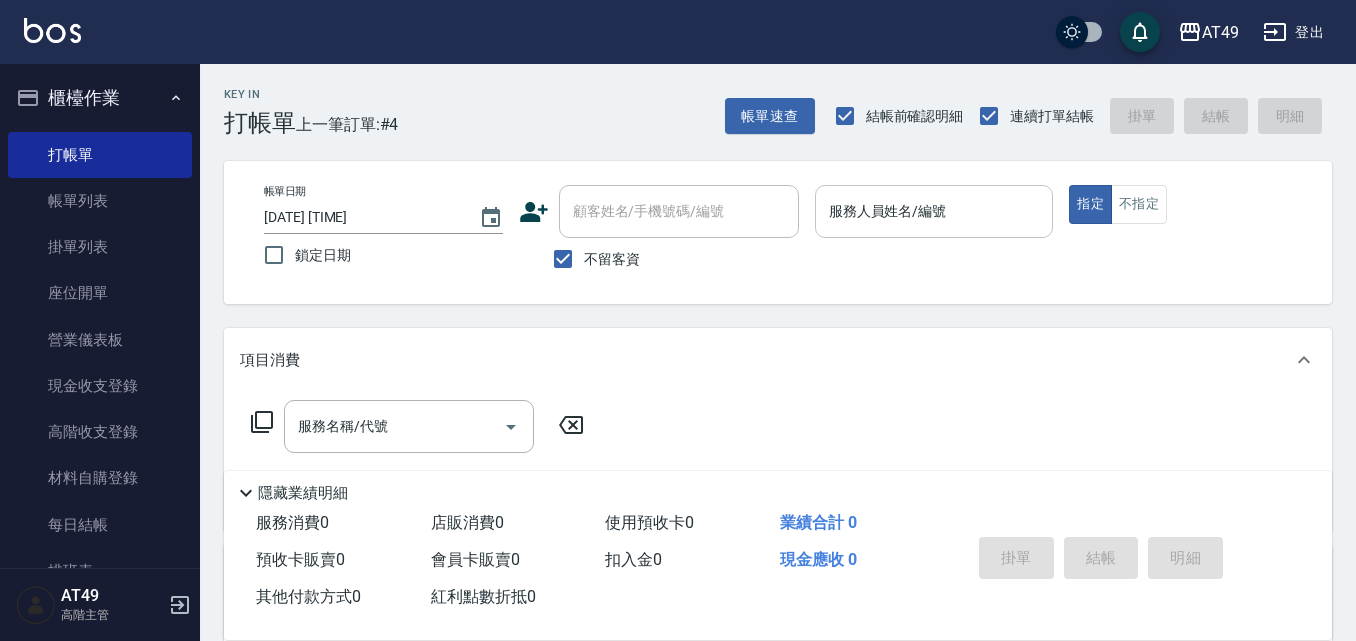 click on "服務人員姓名/編號" at bounding box center [934, 211] 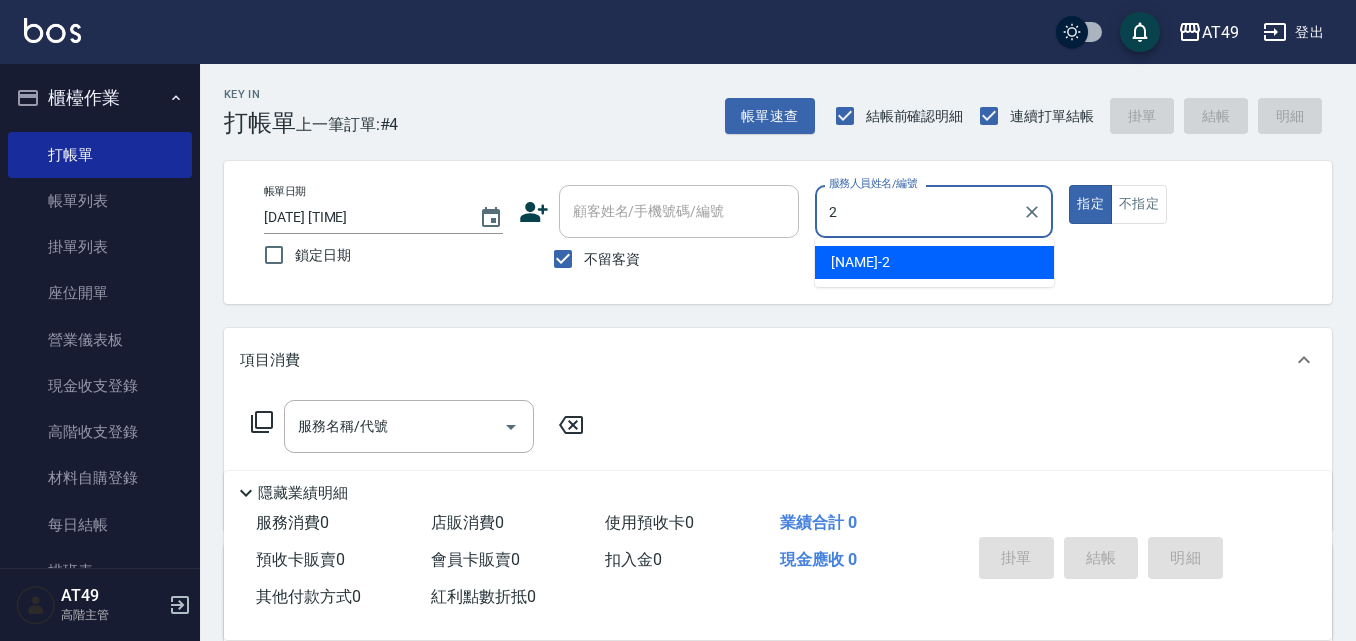 type on "[NAME]-2" 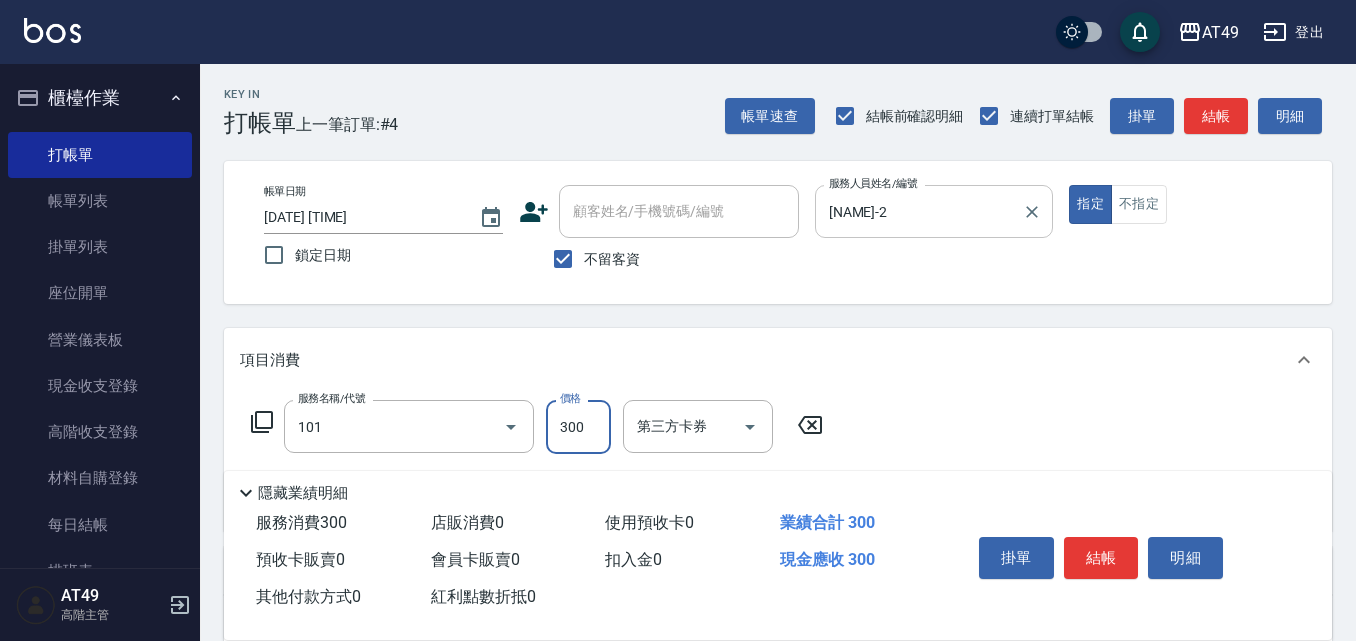 type on "一般洗髮(101)" 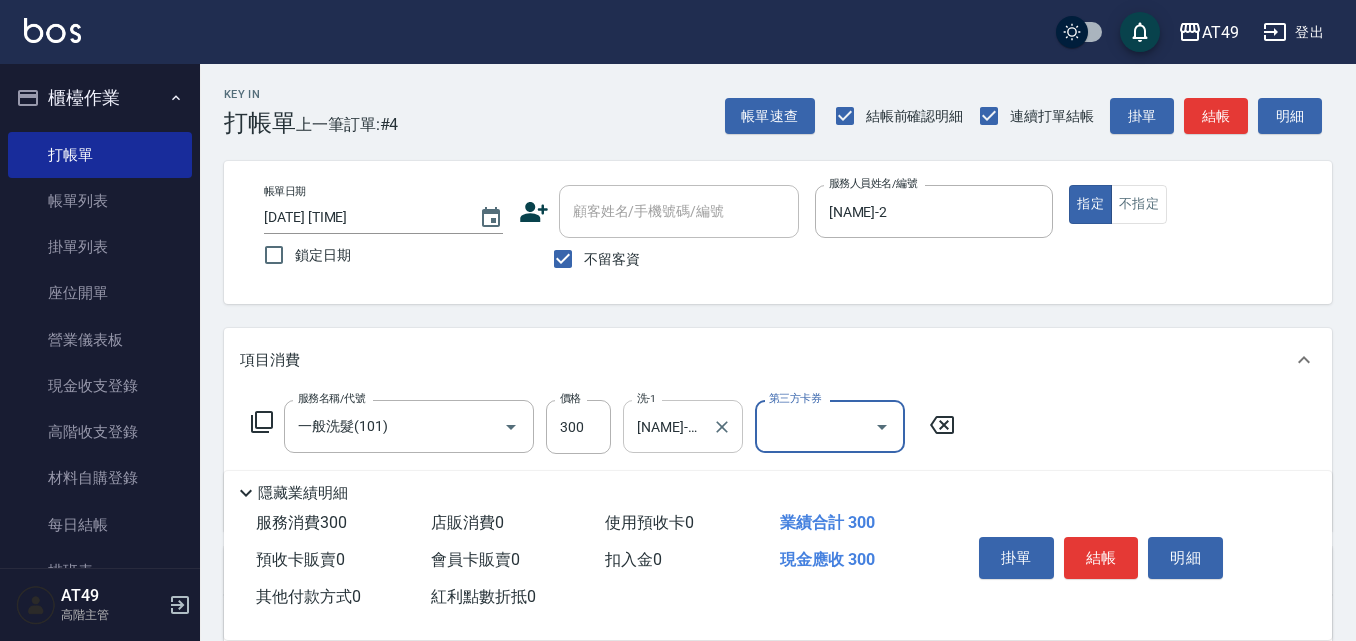 click on "[NAME]-21" at bounding box center (668, 426) 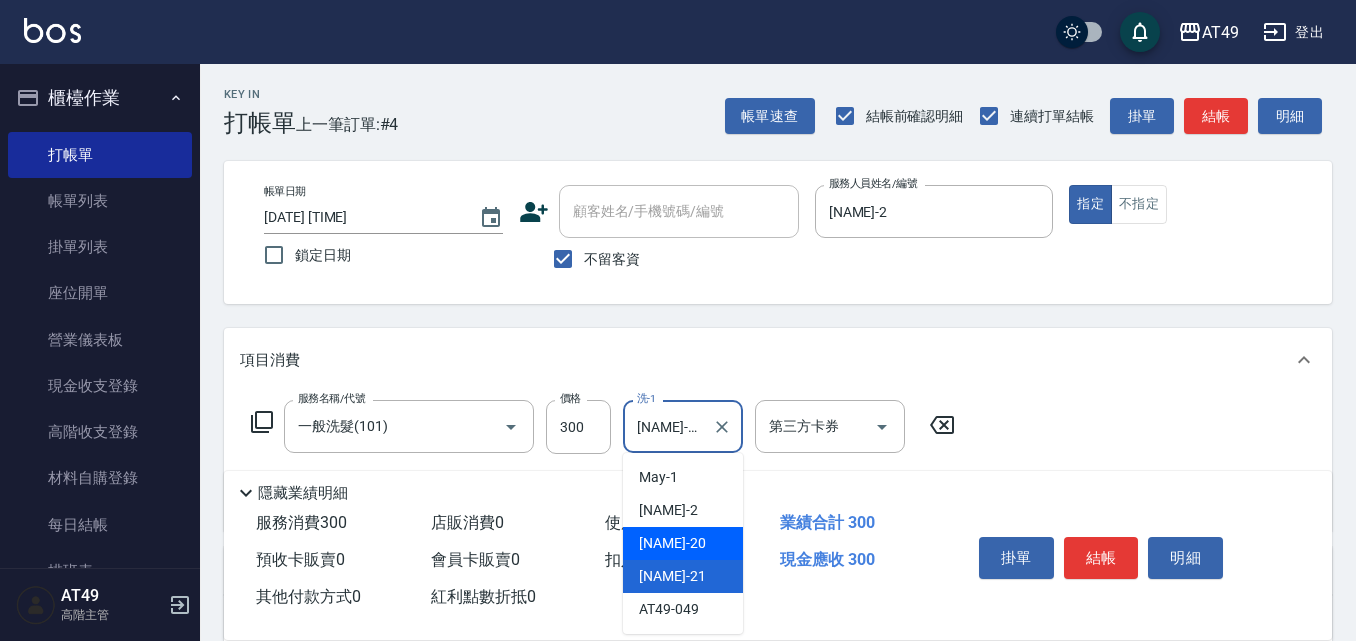 click on "[NAME]-20" at bounding box center [672, 543] 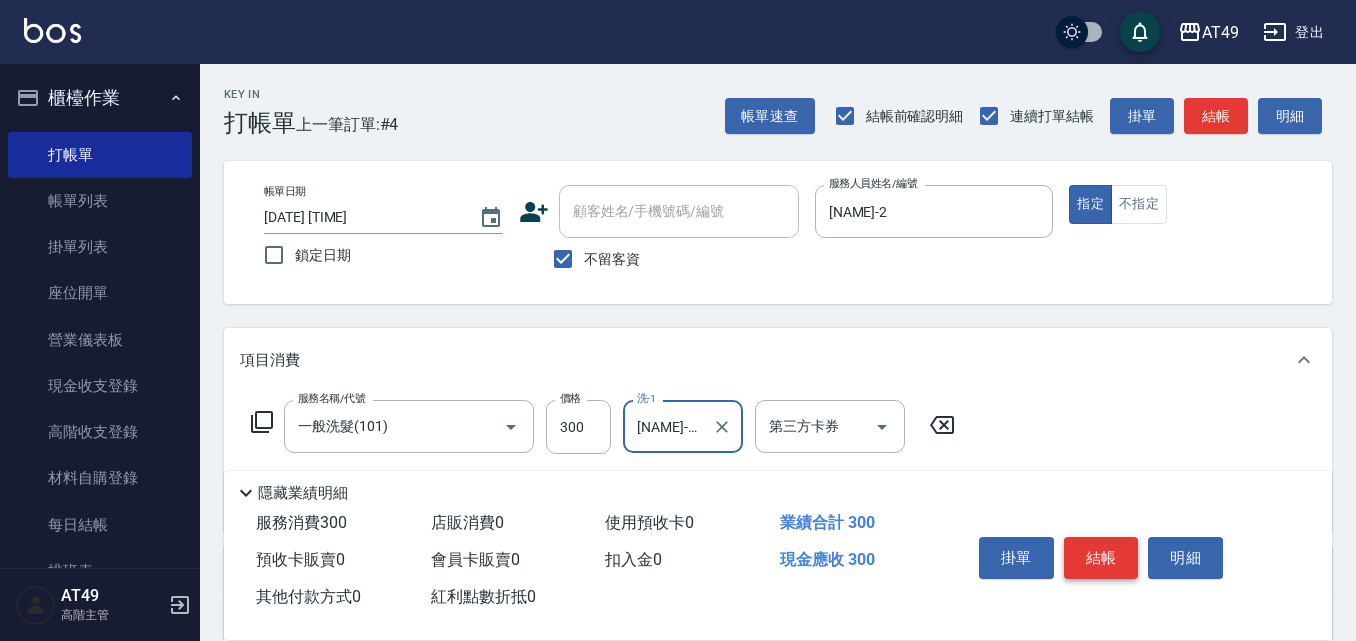 click on "結帳" at bounding box center [1101, 558] 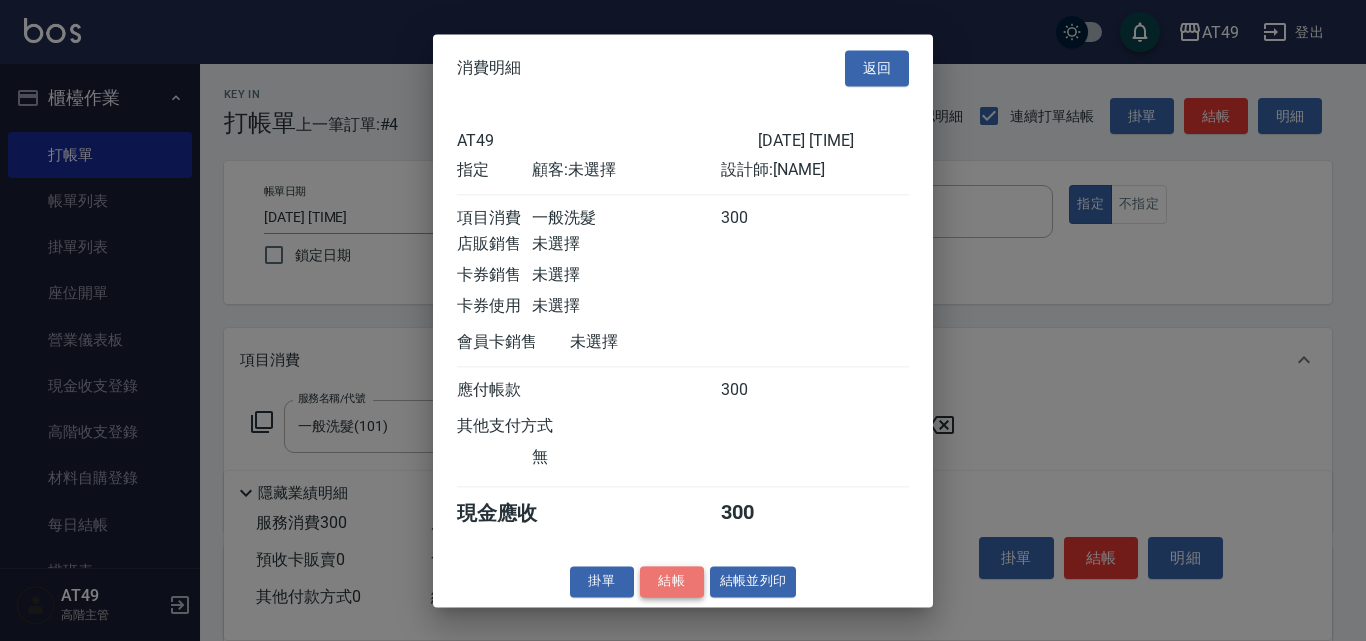 click on "結帳" at bounding box center [672, 581] 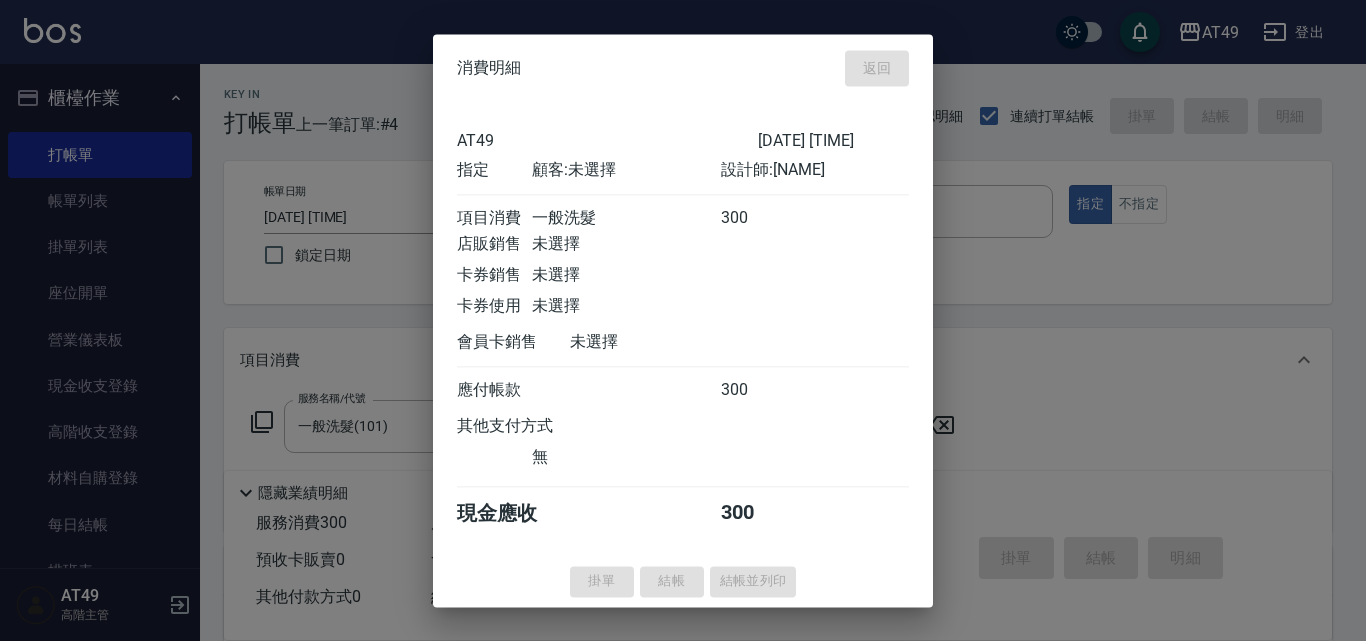 type on "[DATE] [TIME]" 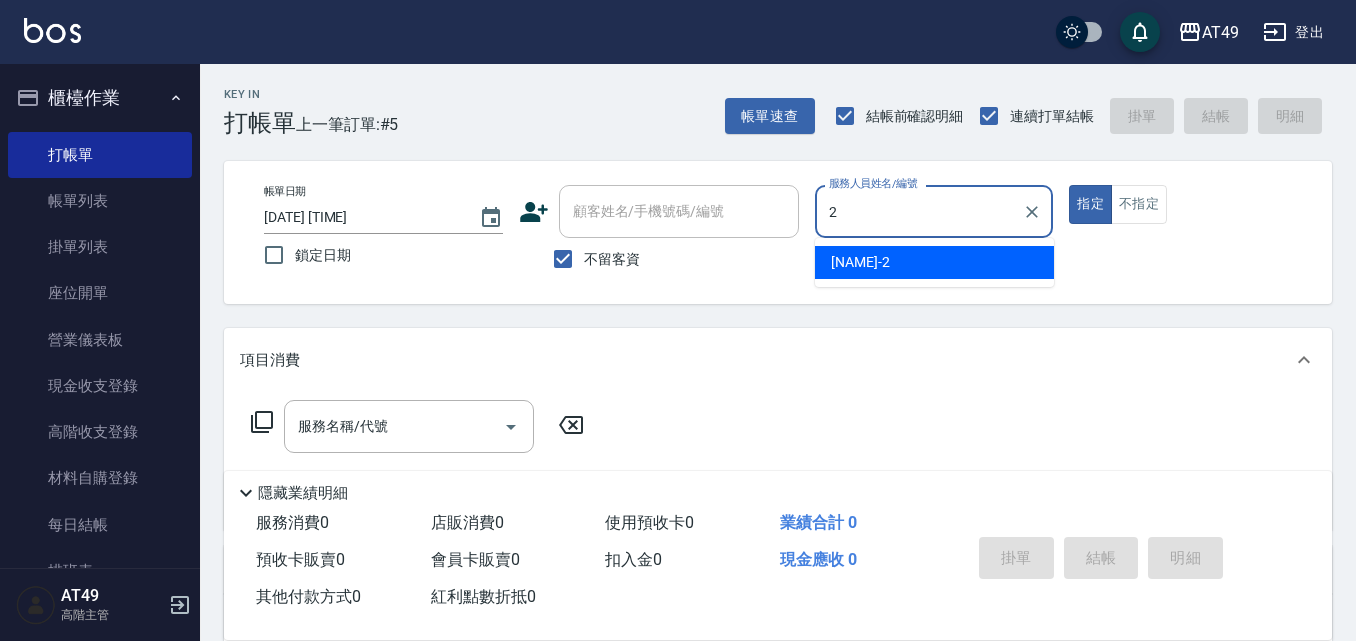 type on "[NAME]-2" 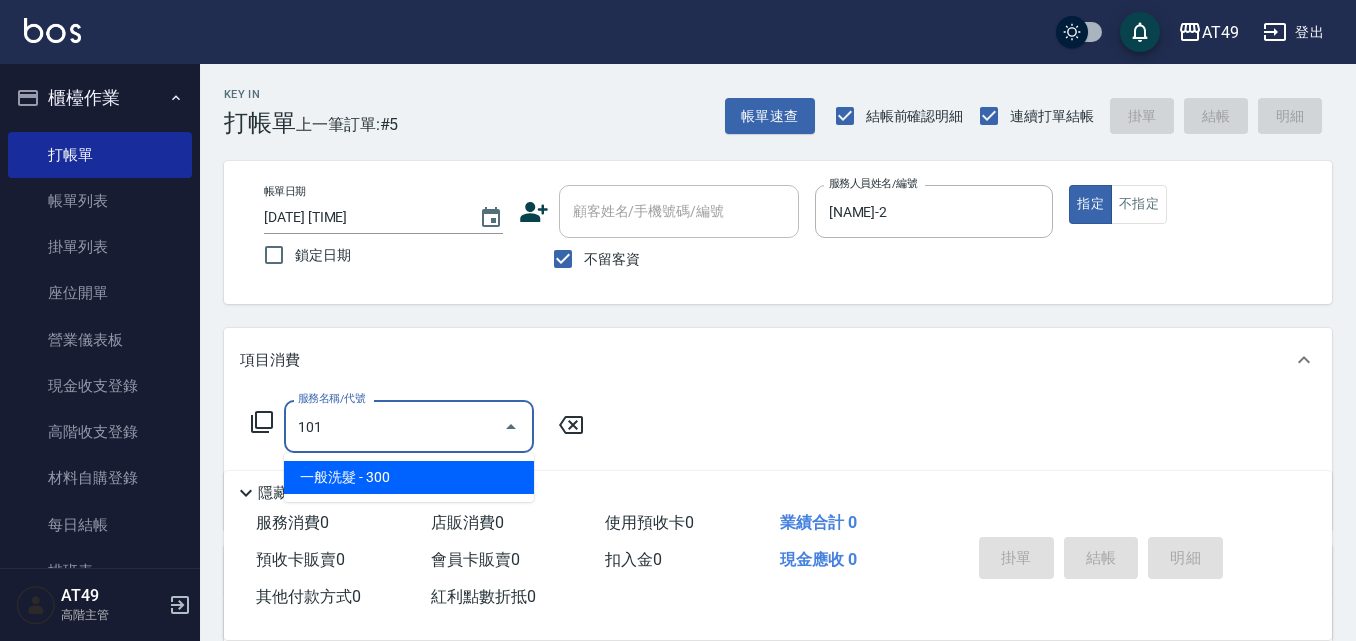 type on "一般洗髮(101)" 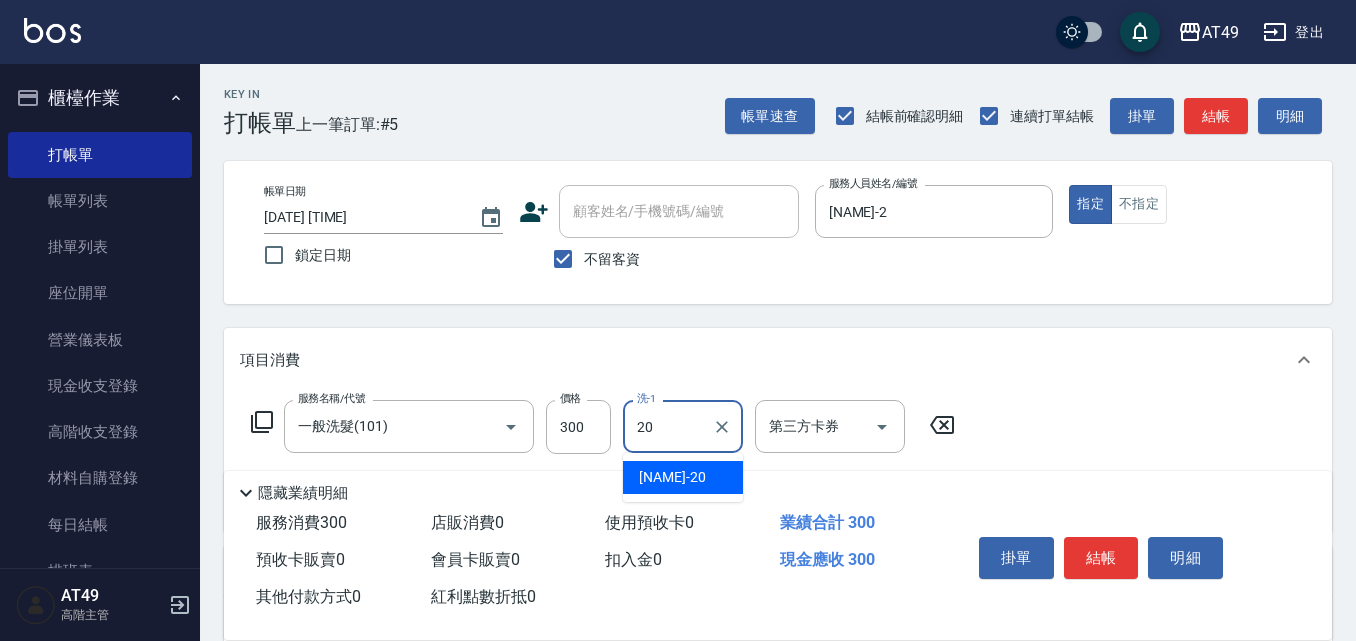 type on "[NAME]-20" 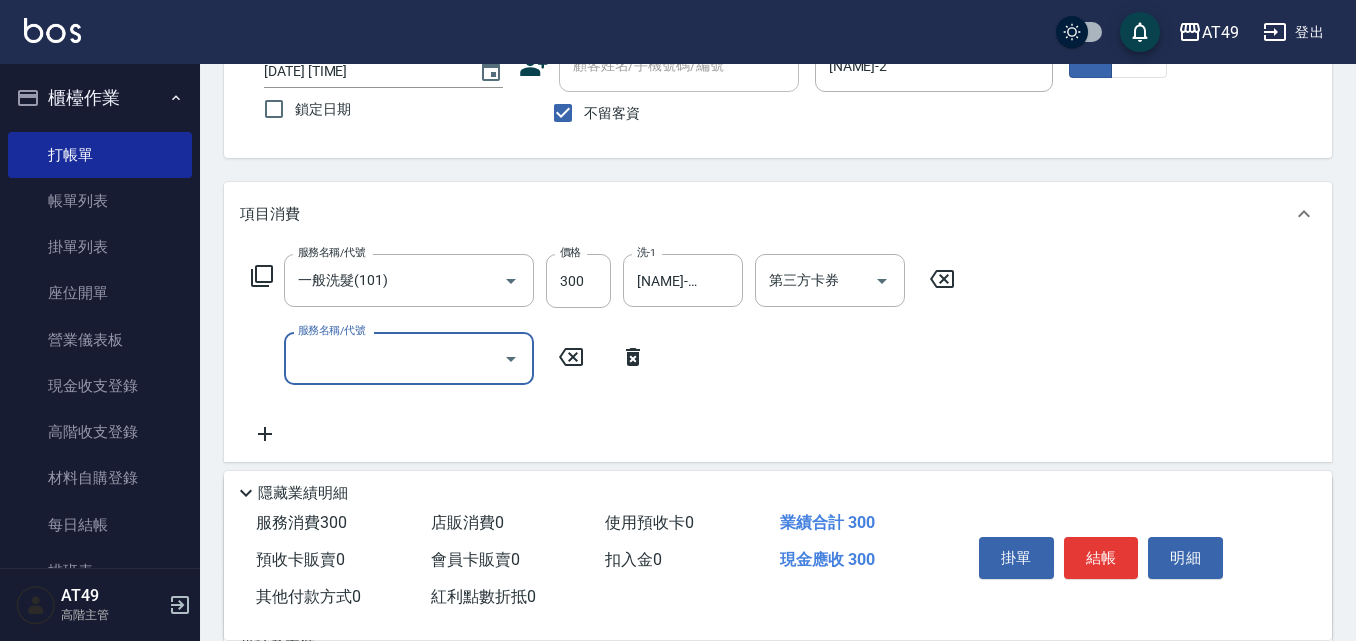 scroll, scrollTop: 300, scrollLeft: 0, axis: vertical 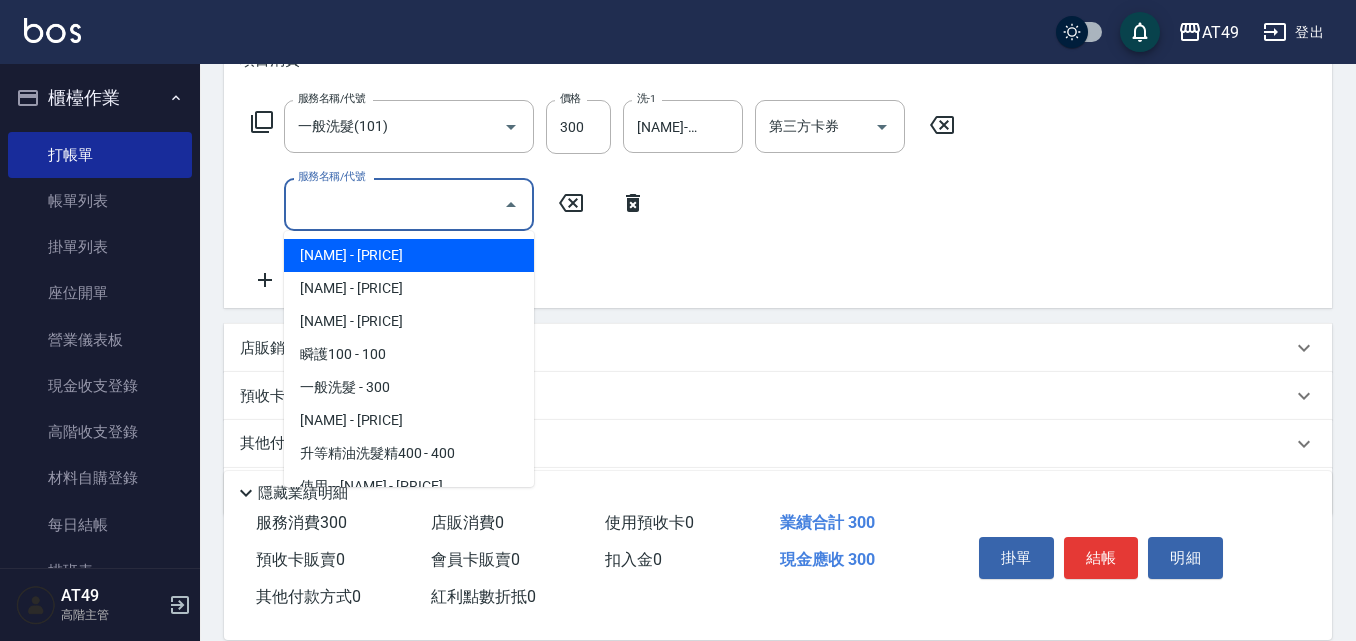 click on "服務名稱/代號" at bounding box center (394, 204) 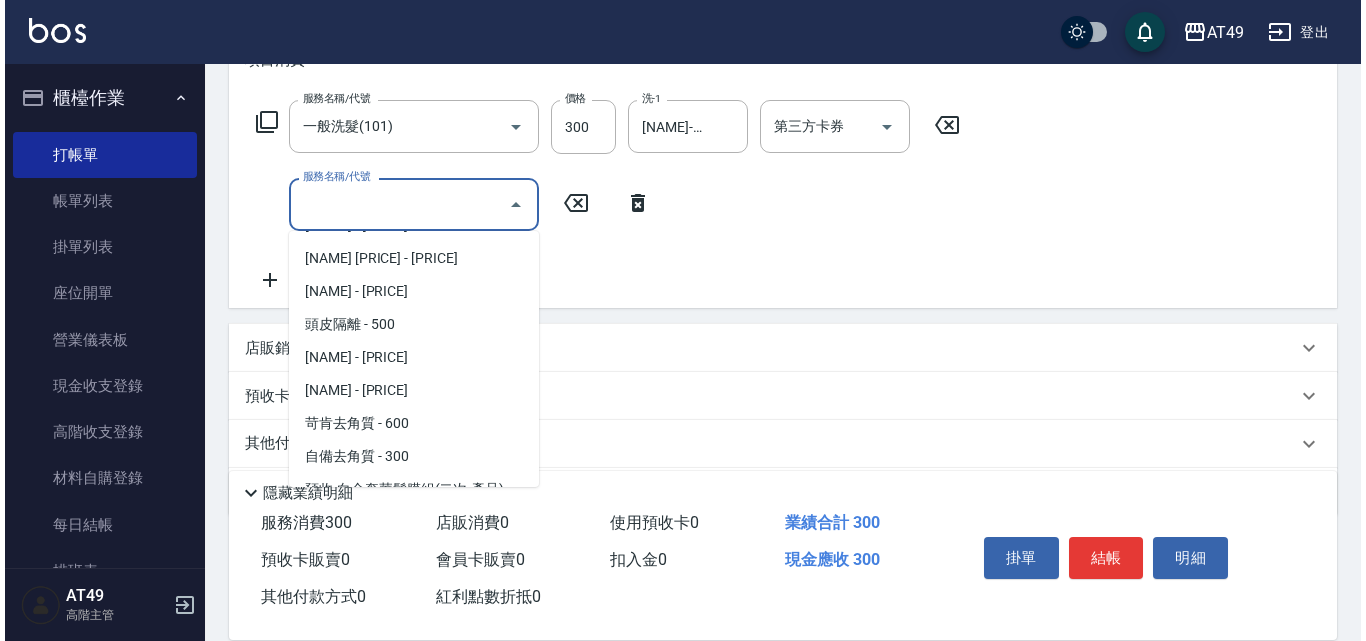 scroll, scrollTop: 1398, scrollLeft: 0, axis: vertical 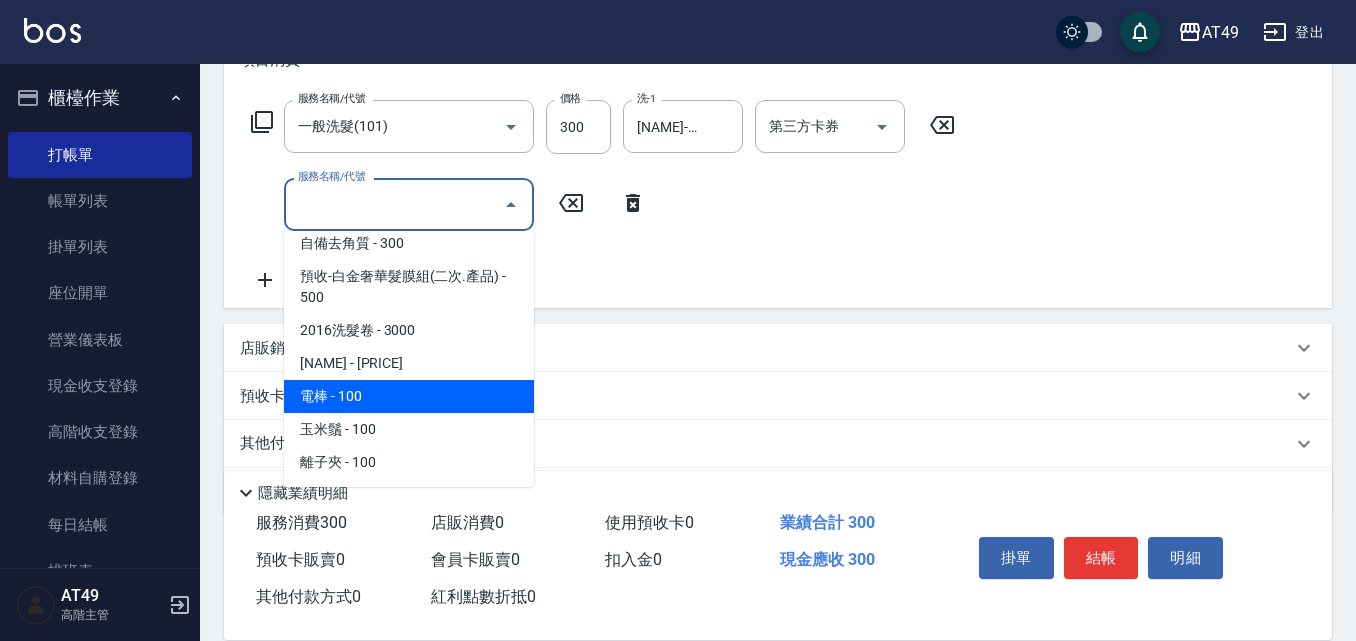 click on "電棒 - 100" at bounding box center [409, 396] 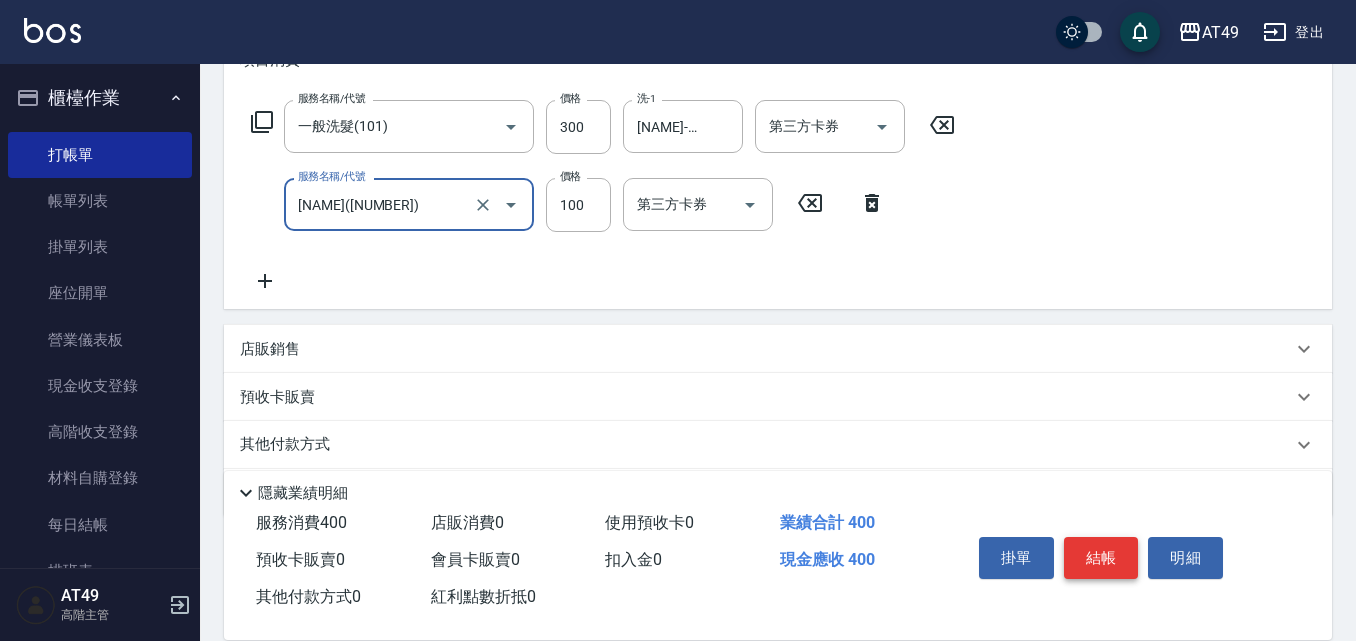 click on "結帳" at bounding box center (1101, 558) 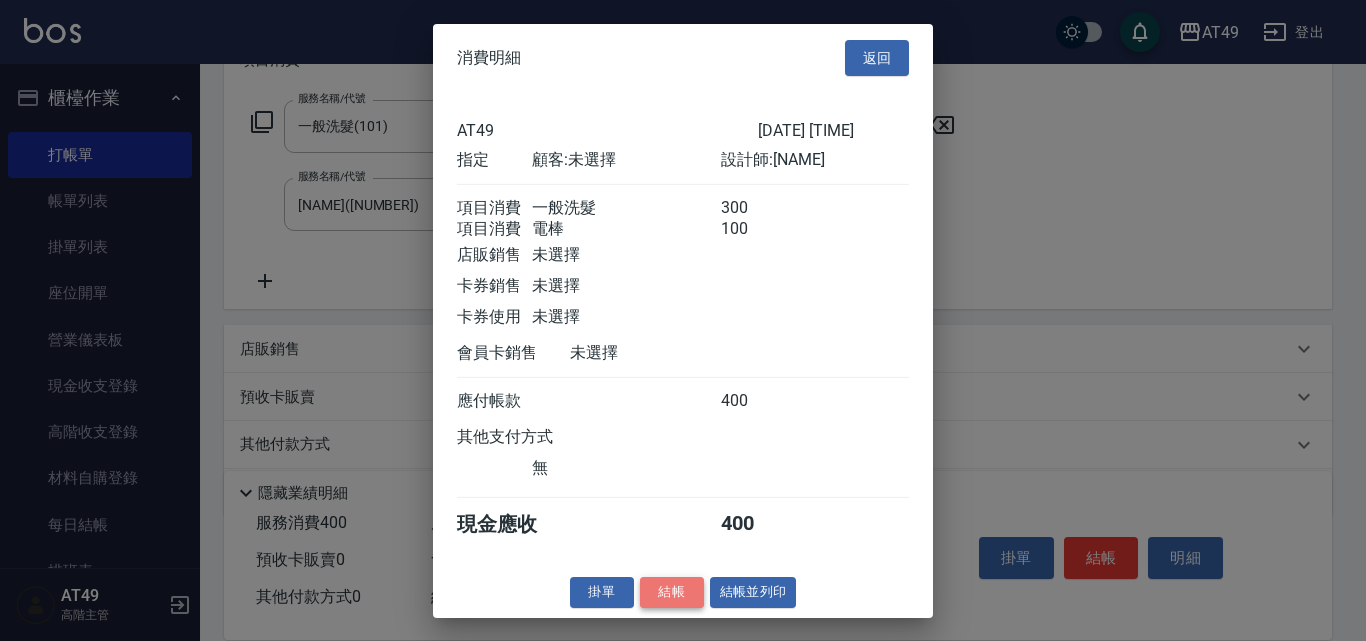 click on "結帳" at bounding box center (672, 592) 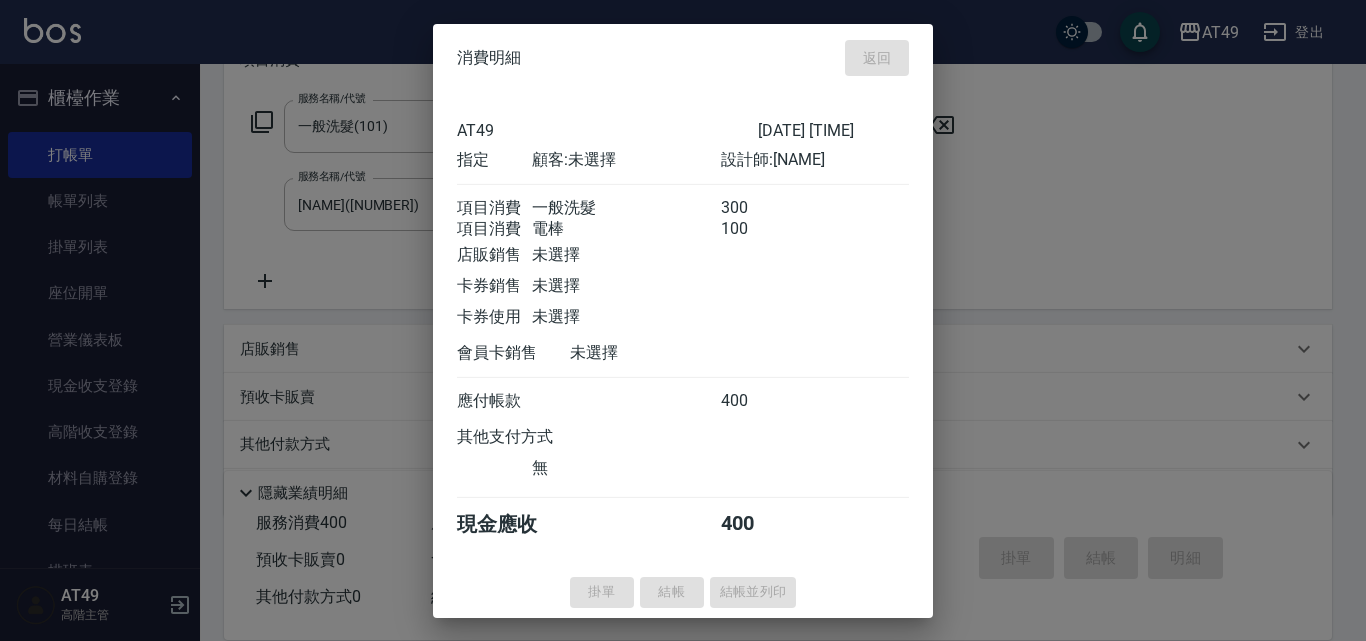 type 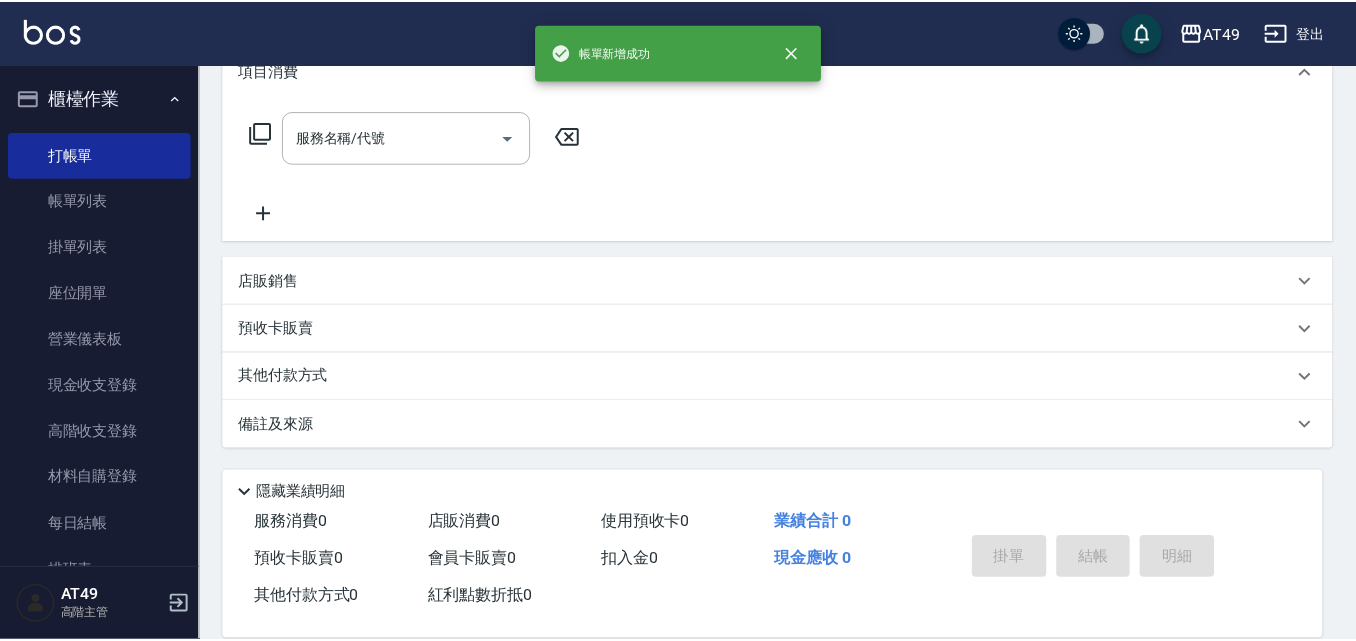 scroll, scrollTop: 0, scrollLeft: 0, axis: both 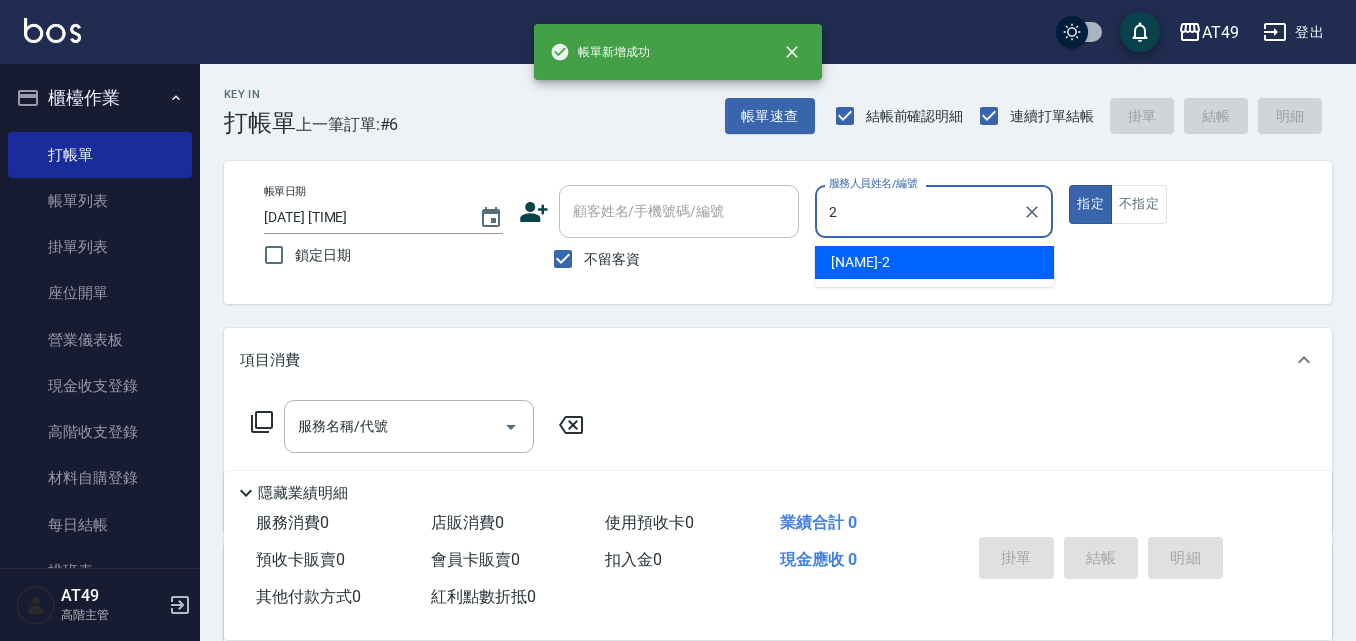 type on "[NAME]-2" 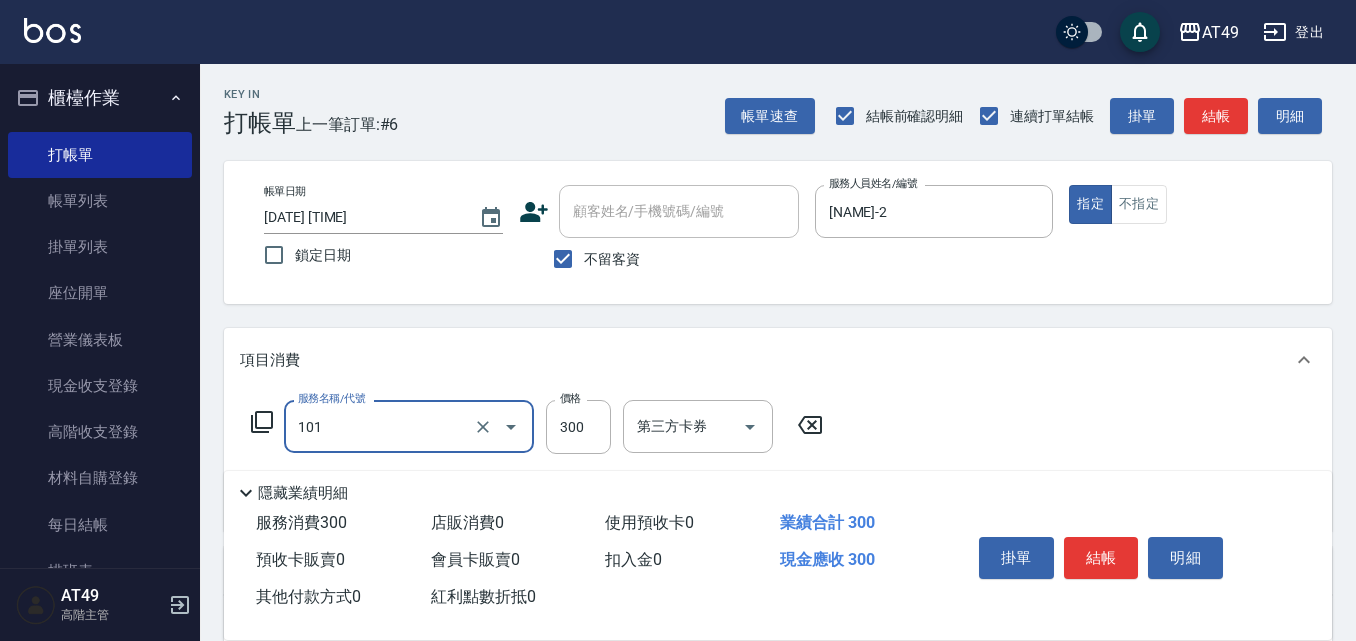 type on "一般洗髮(101)" 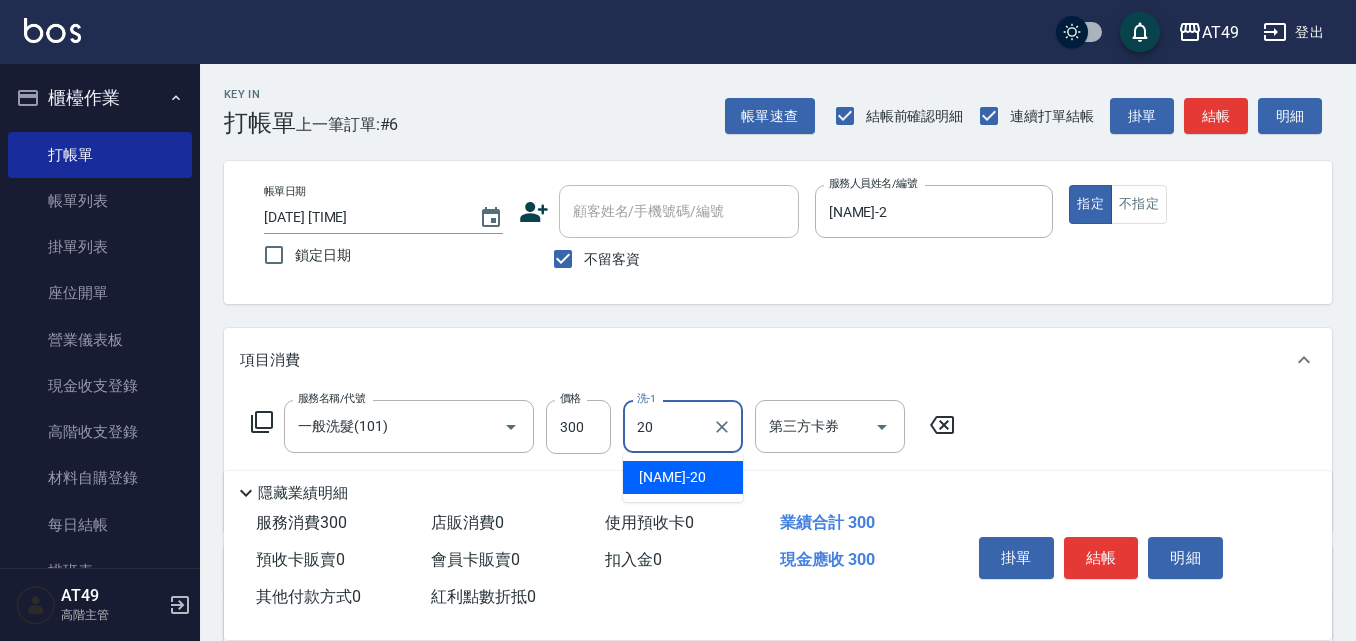 type on "[NAME]-20" 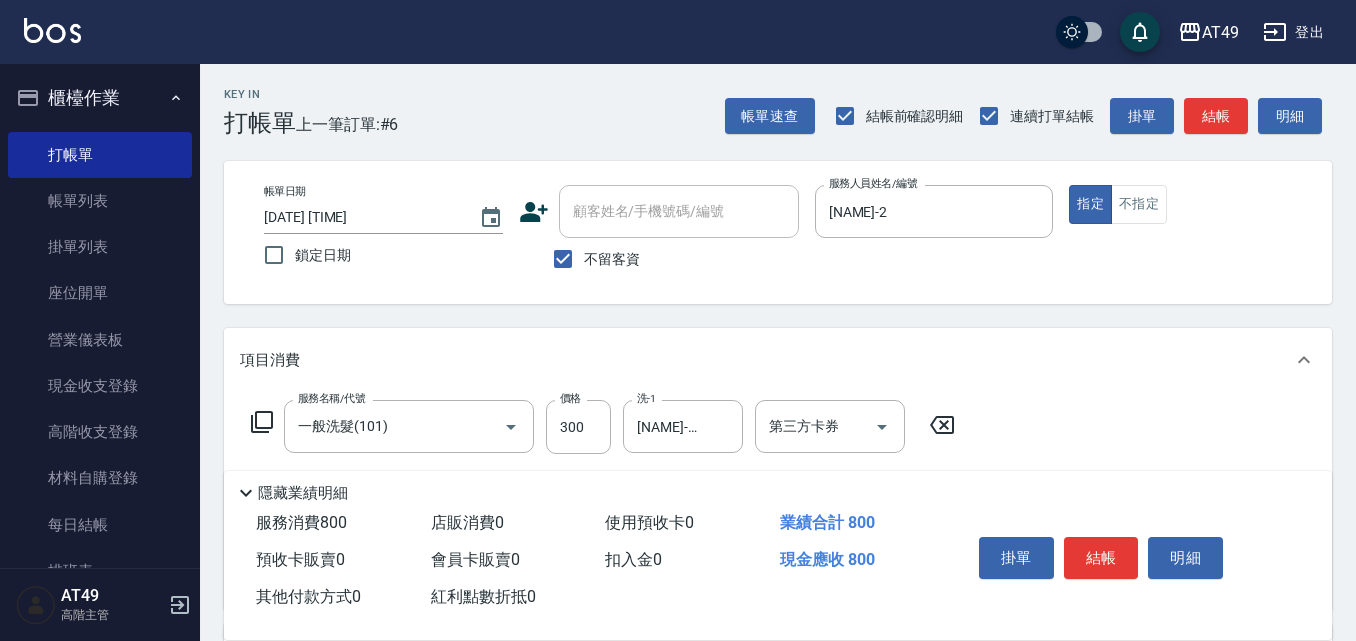 type on "精緻剪髮(201)" 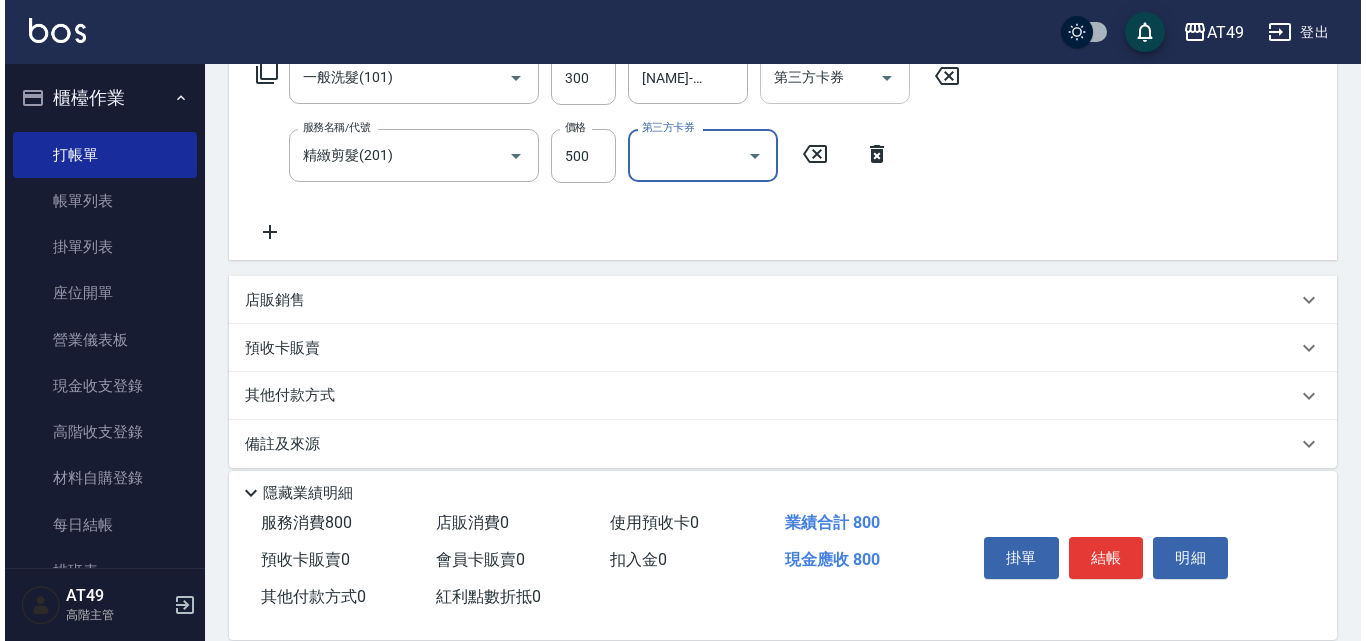 scroll, scrollTop: 368, scrollLeft: 0, axis: vertical 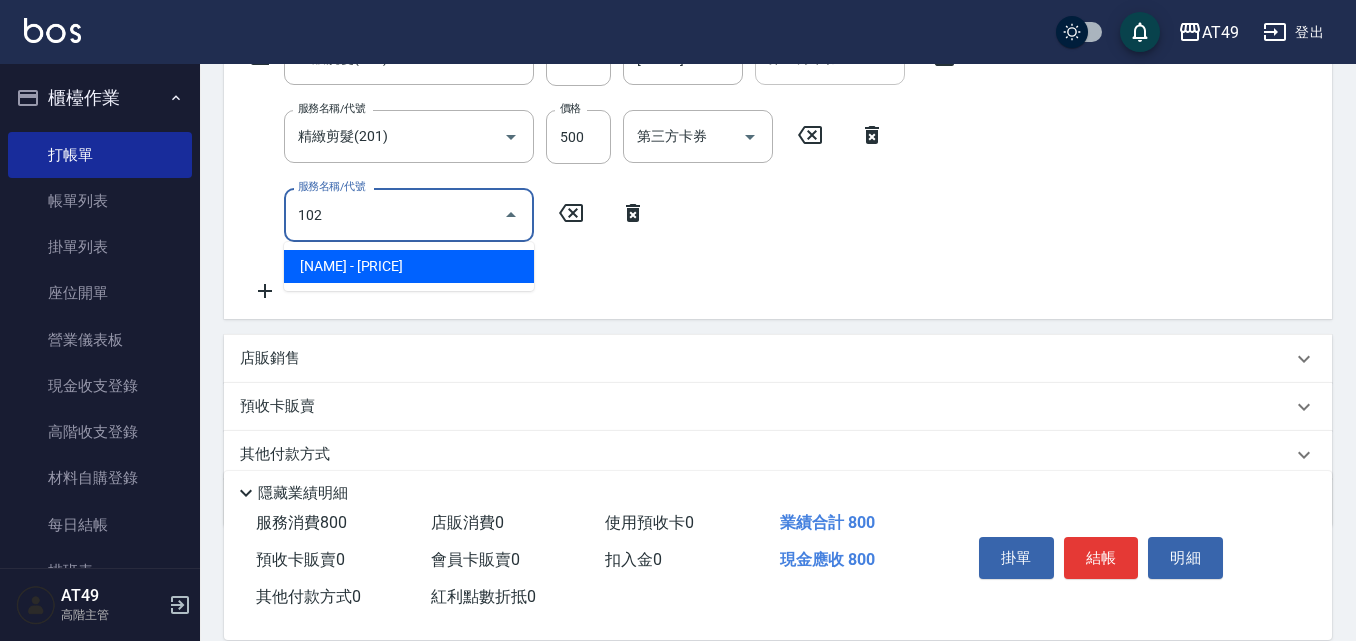 type on "升等精油洗髮精300(102)" 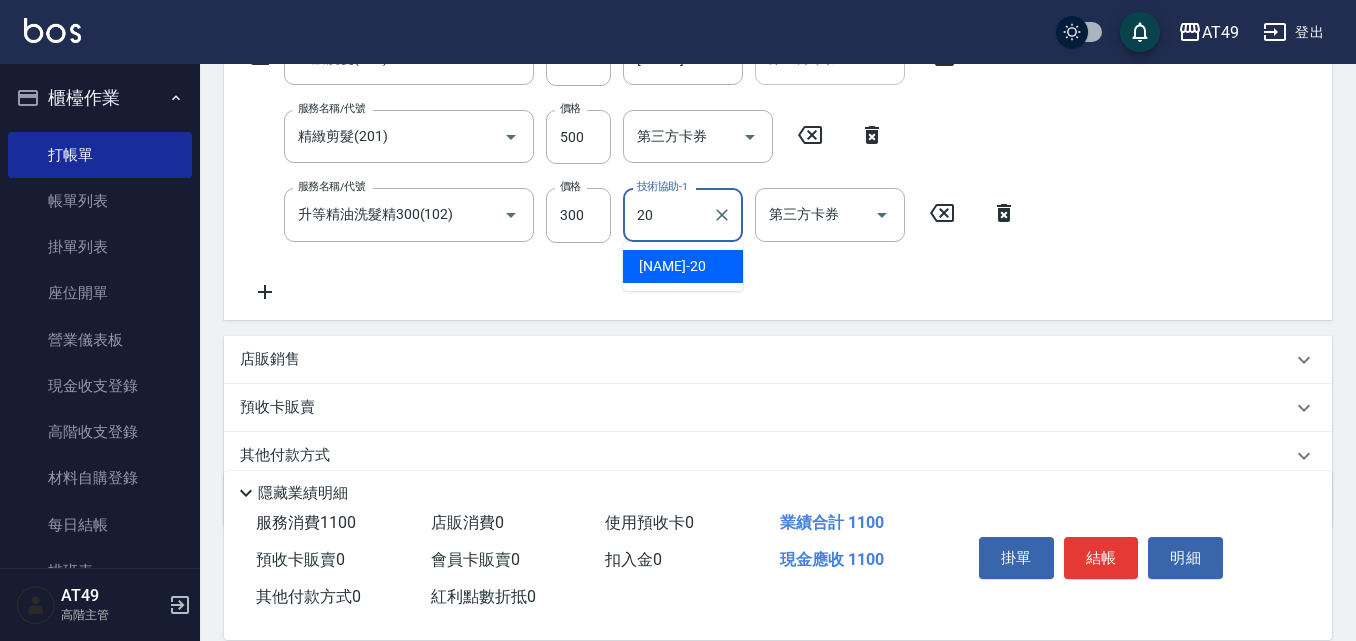 type on "[NAME]-20" 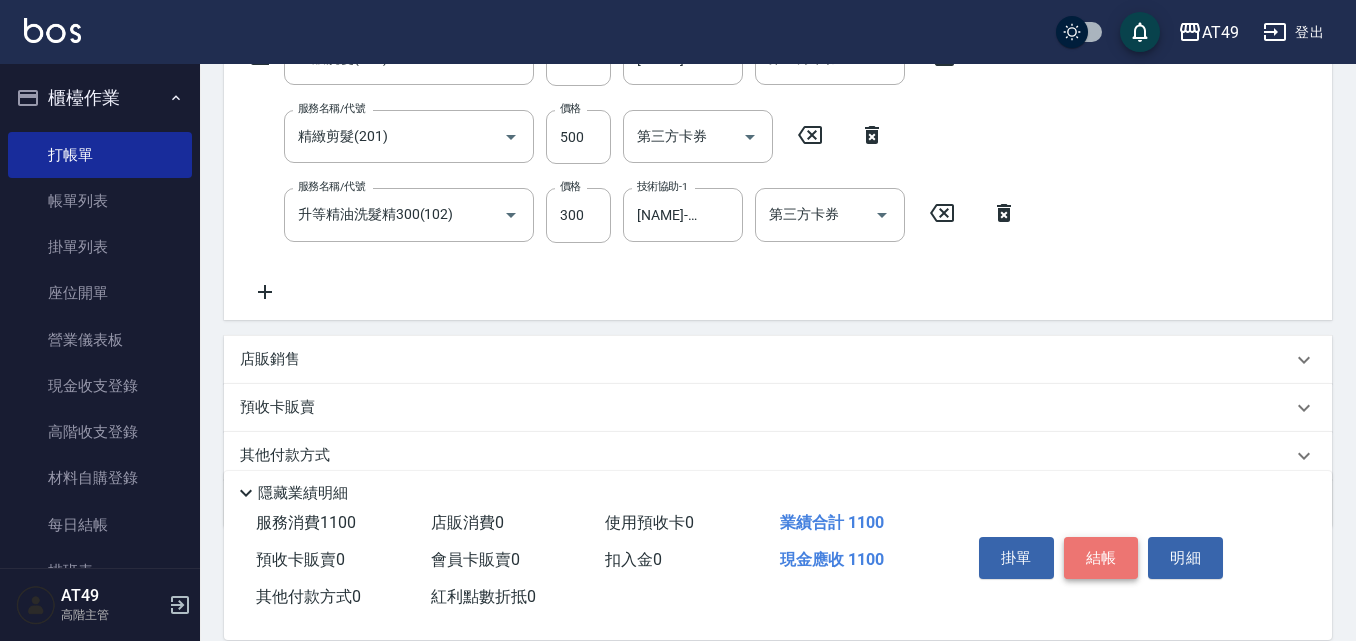 click on "結帳" at bounding box center (1101, 558) 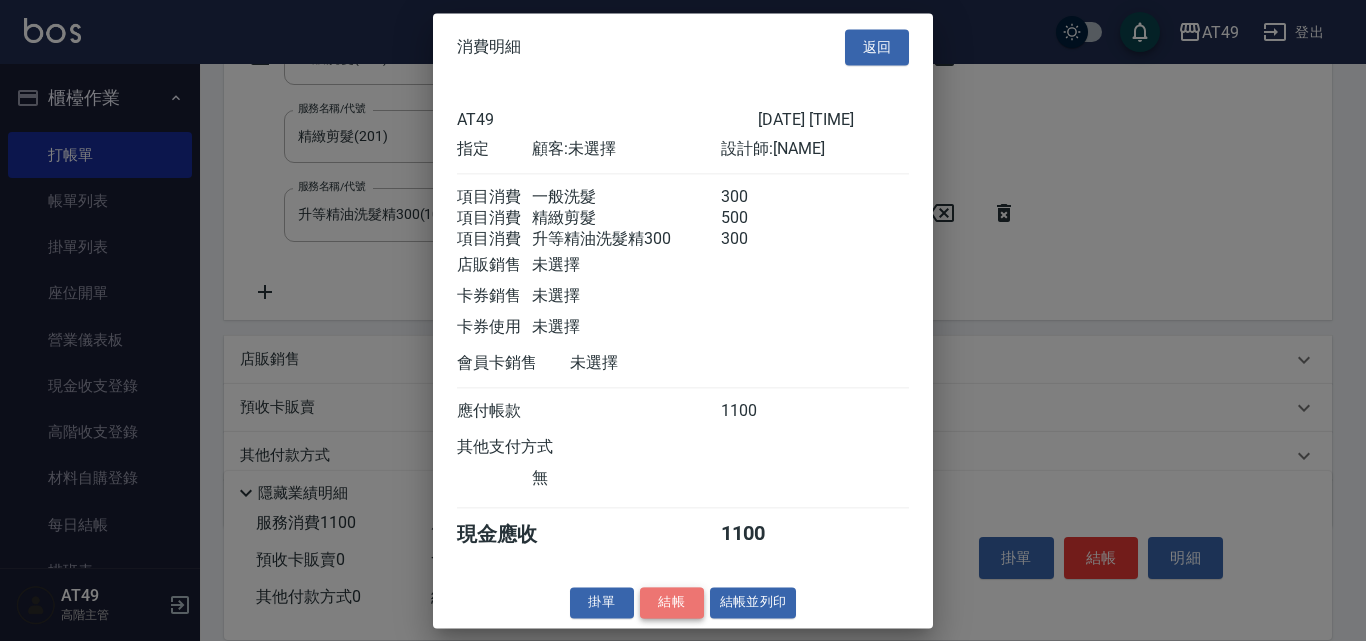 click on "結帳" at bounding box center [672, 602] 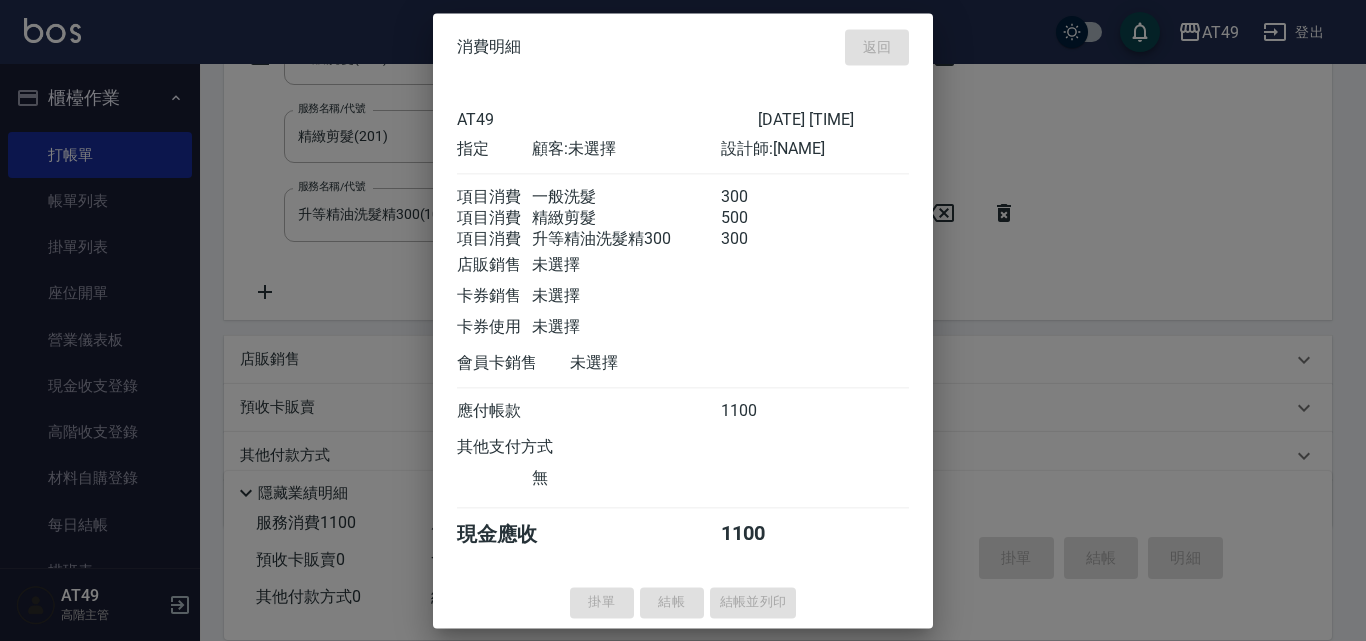 type 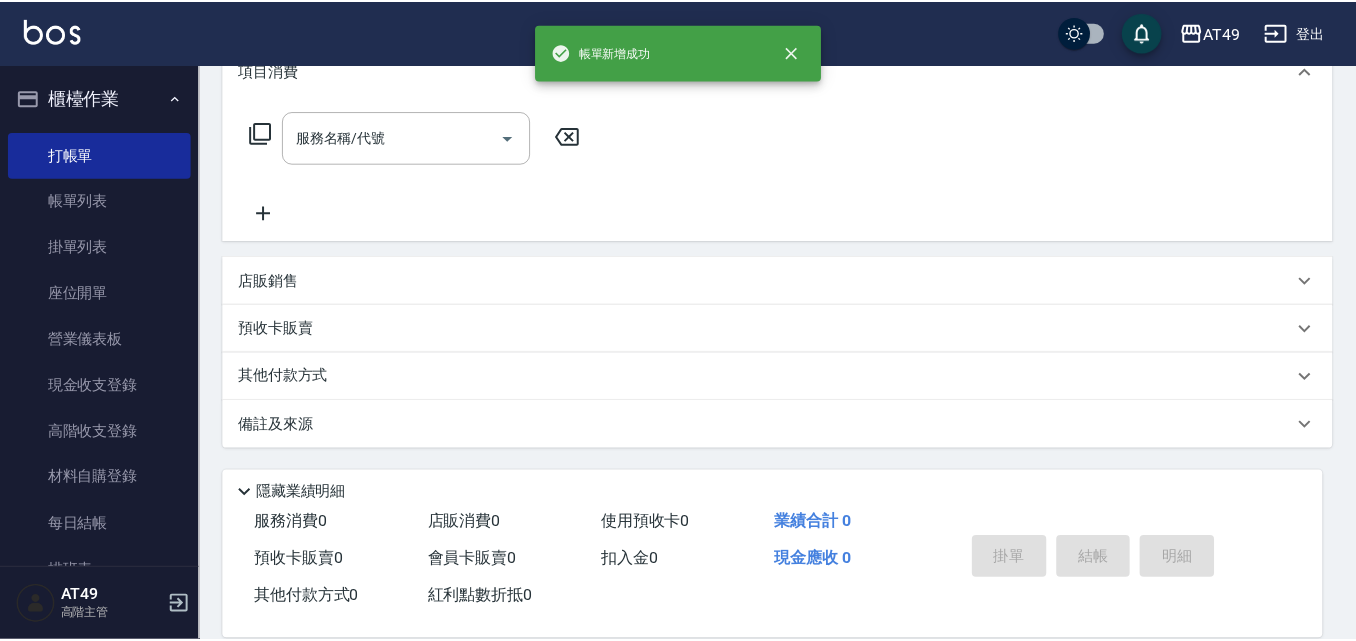 scroll, scrollTop: 0, scrollLeft: 0, axis: both 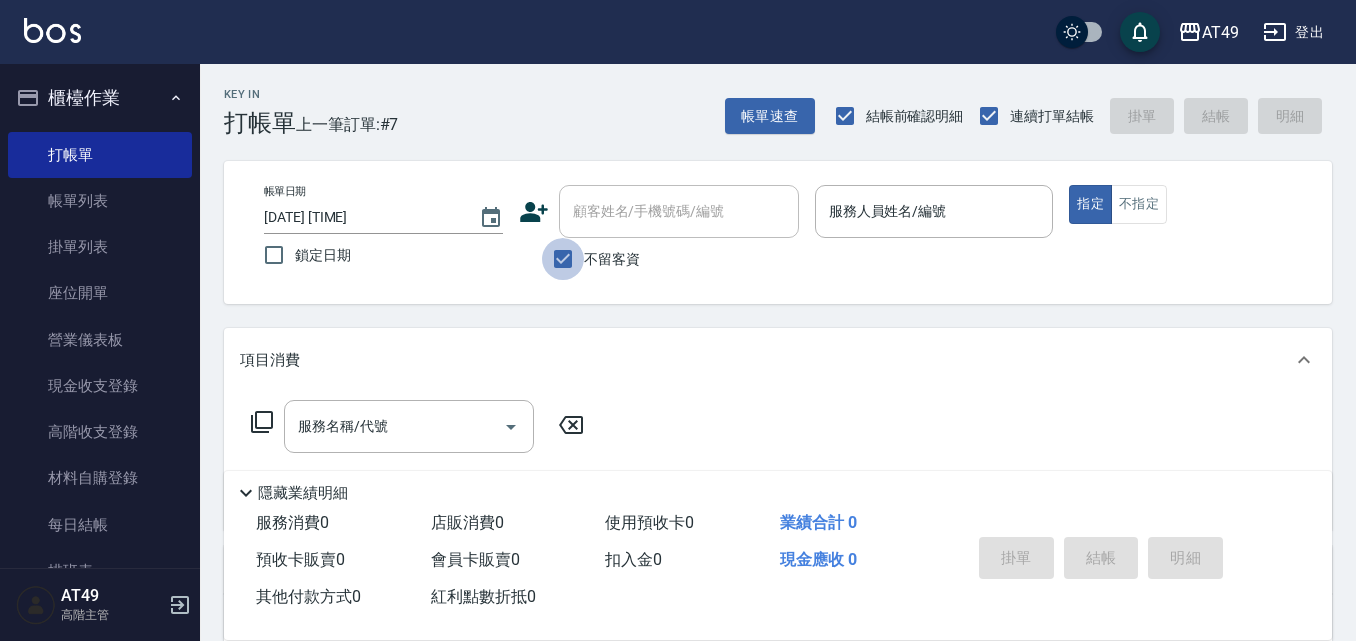 click on "不留客資" at bounding box center [563, 259] 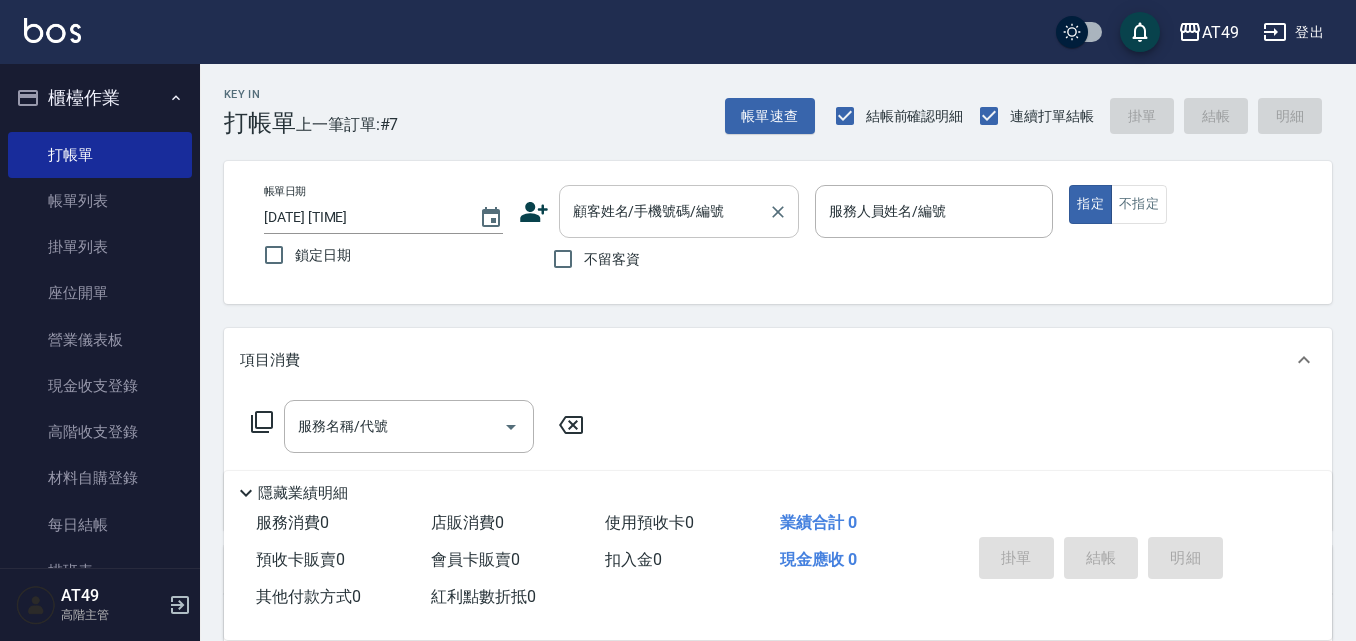 click on "顧客姓名/手機號碼/編號" at bounding box center [679, 211] 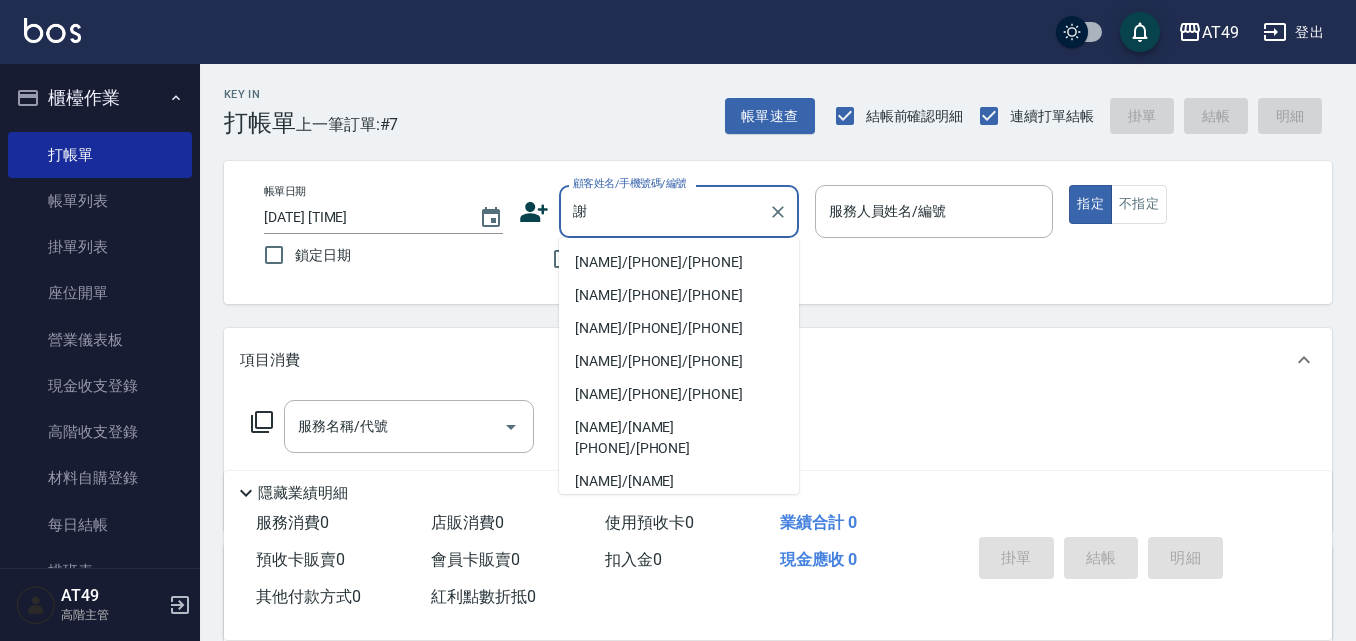 click on "[NAME]/[PHONE]/[PHONE]" at bounding box center [679, 262] 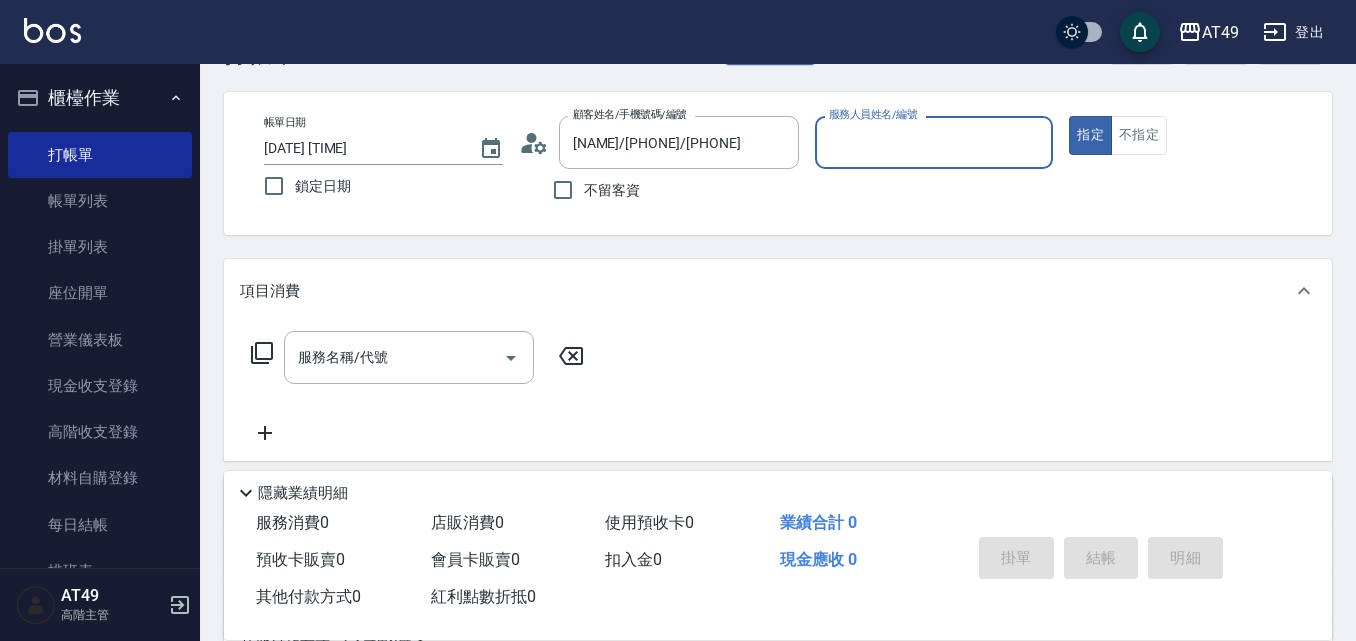 scroll, scrollTop: 337, scrollLeft: 0, axis: vertical 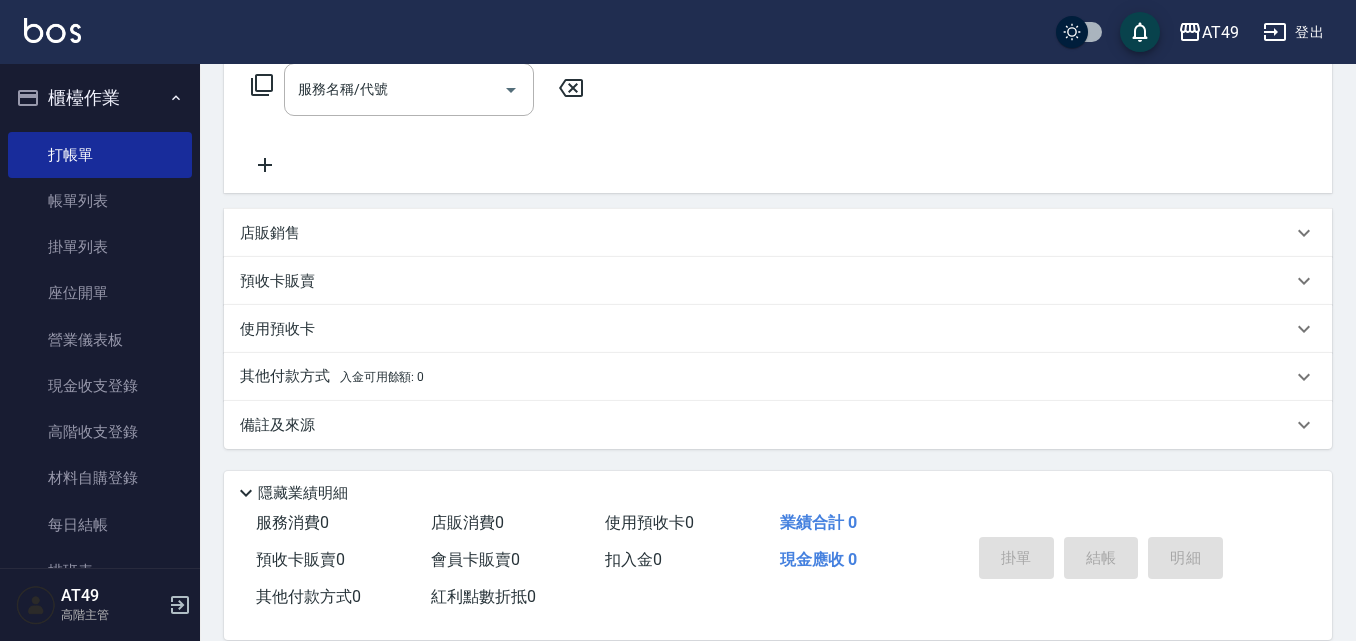 click on "預收卡販賣" at bounding box center [277, 281] 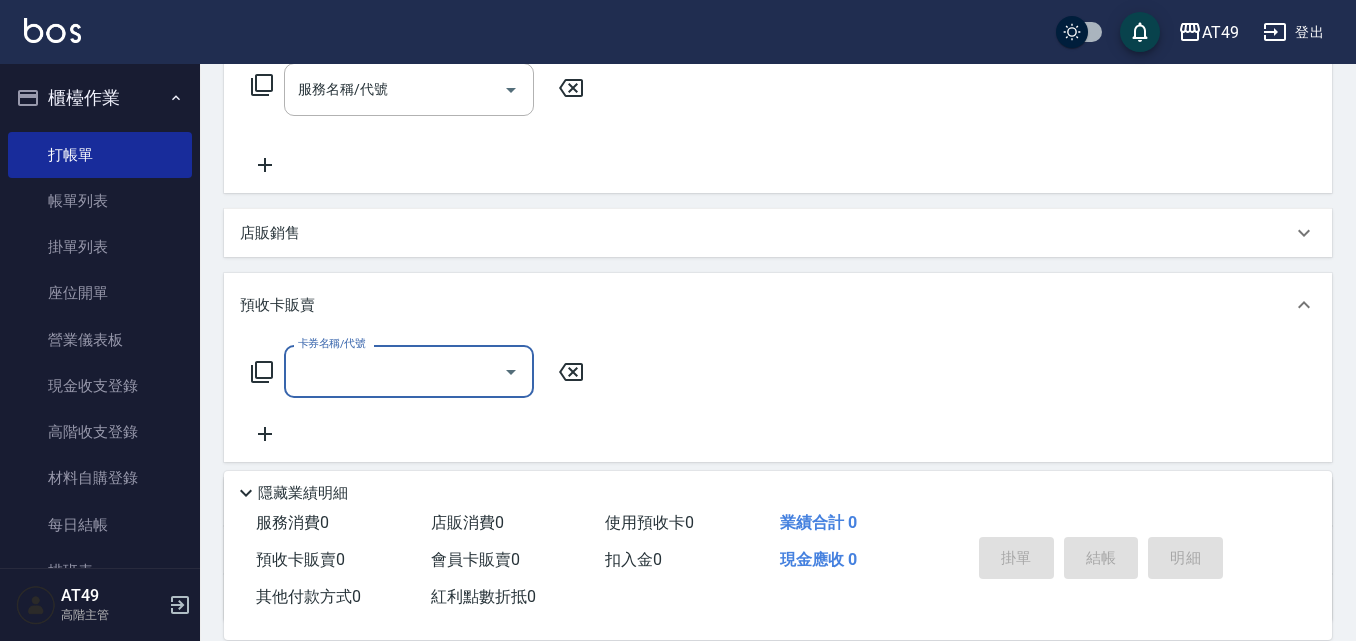 scroll, scrollTop: 0, scrollLeft: 0, axis: both 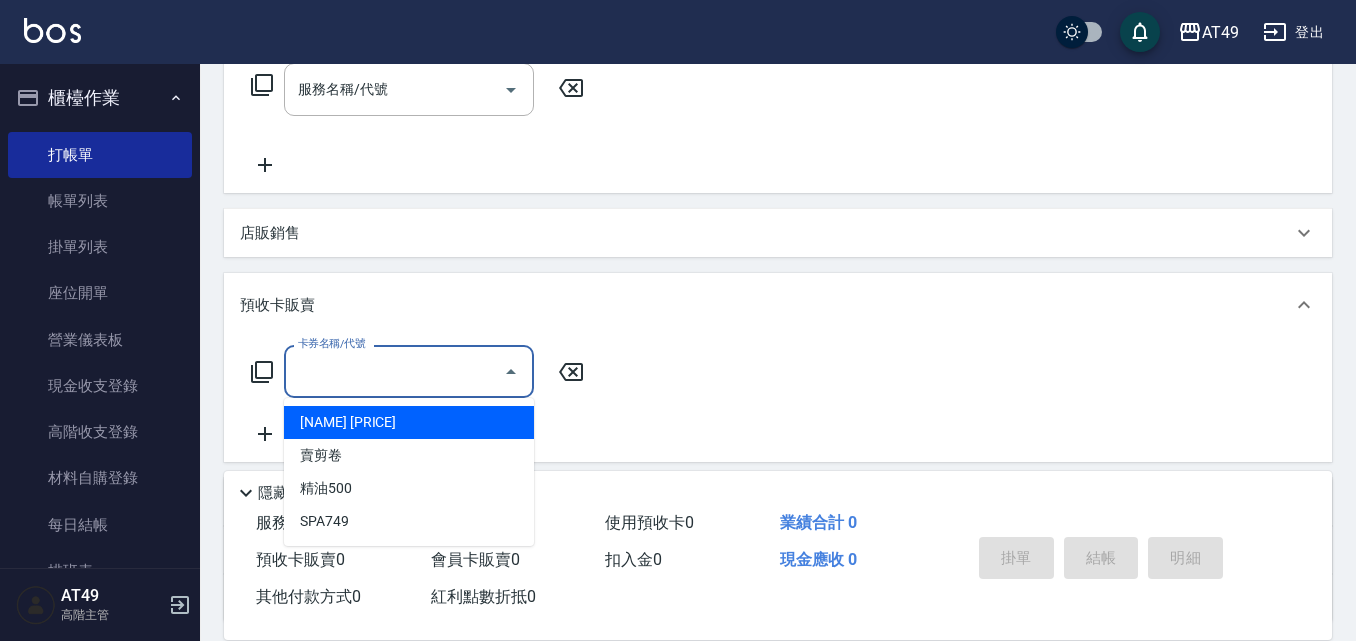 click on "卡券名稱/代號" at bounding box center [394, 371] 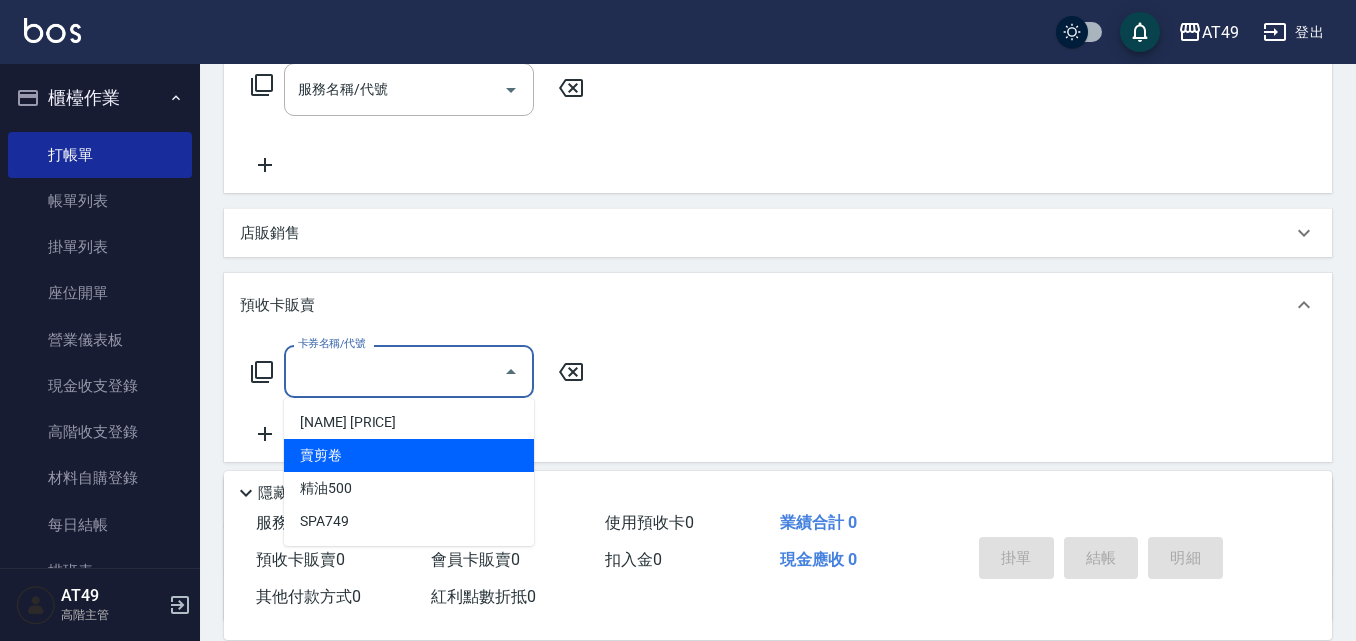 click on "賣剪卷" at bounding box center (409, 455) 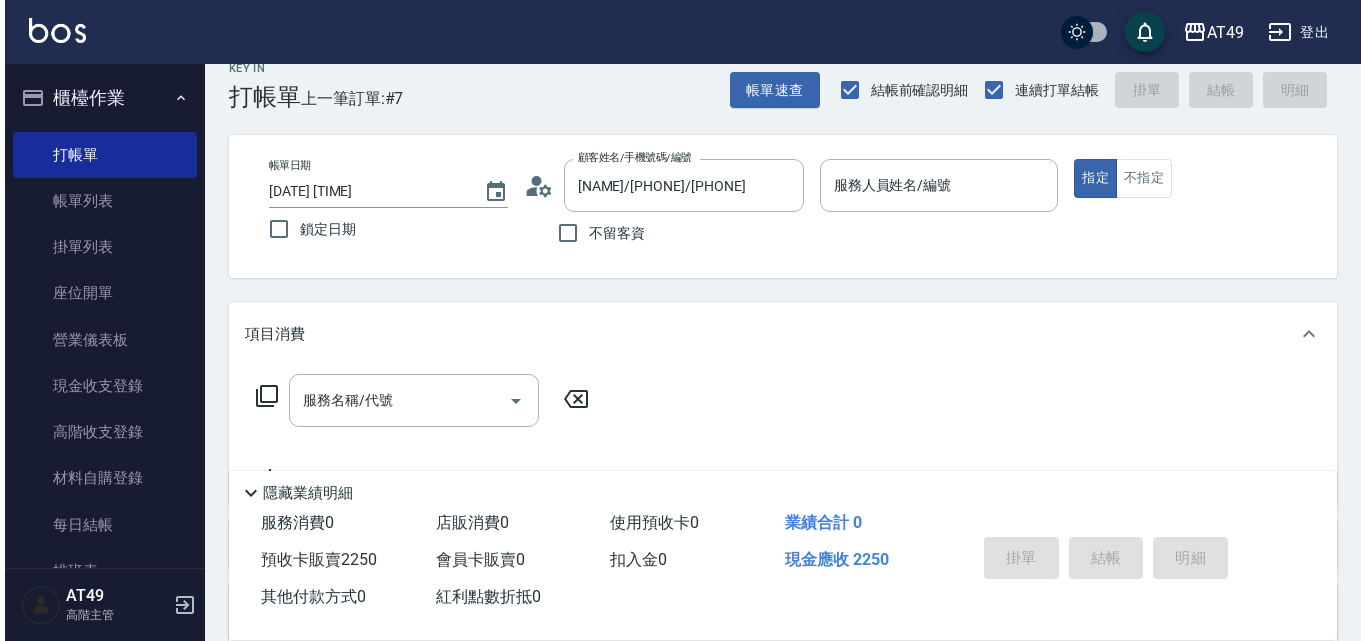 scroll, scrollTop: 0, scrollLeft: 0, axis: both 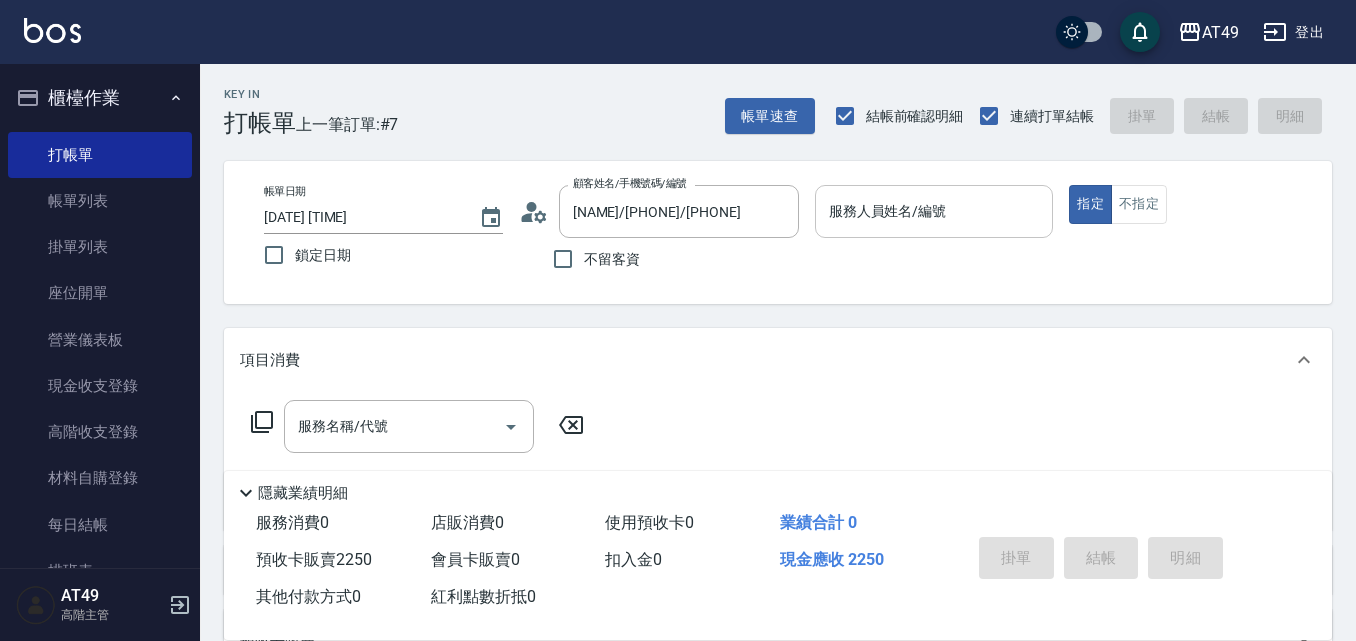 click on "服務人員姓名/編號" at bounding box center [934, 211] 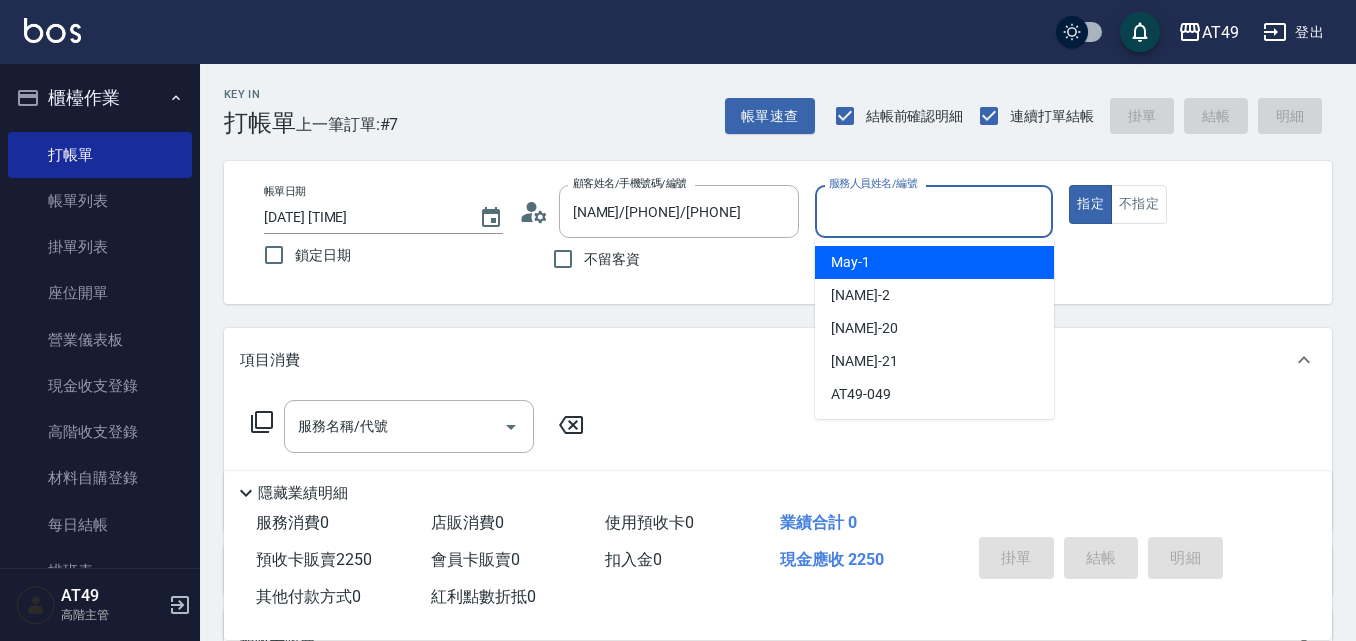 click 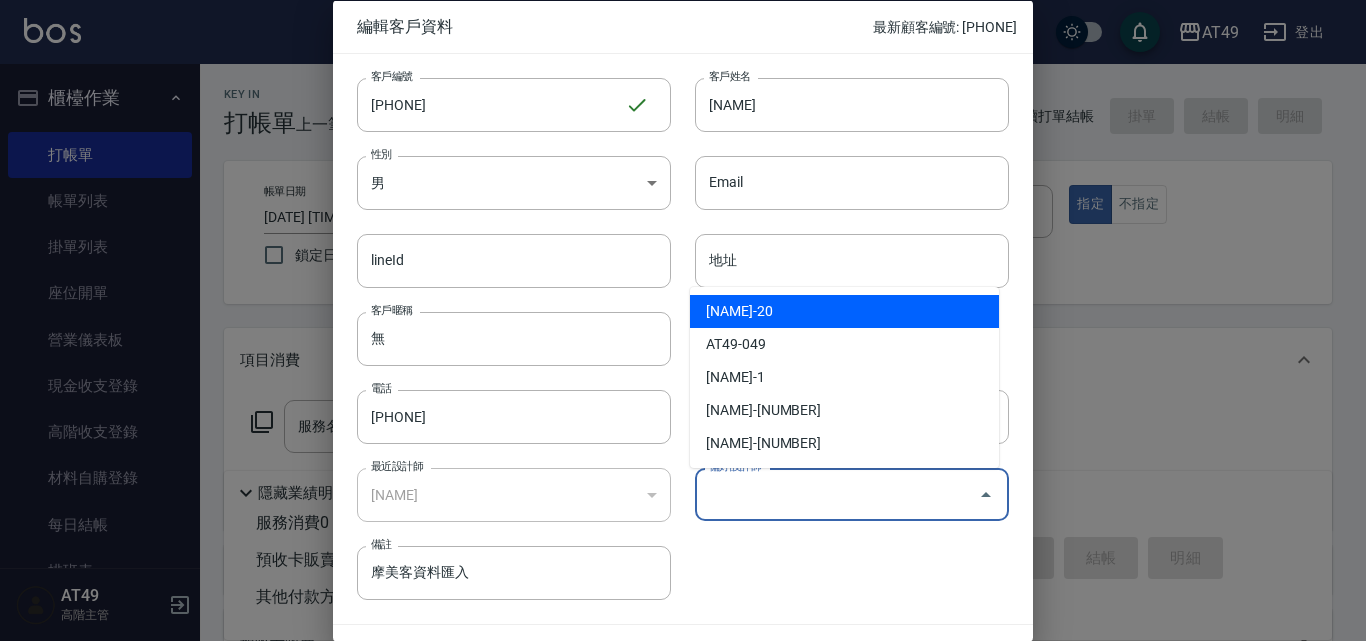click on "偏好設計師" at bounding box center [837, 494] 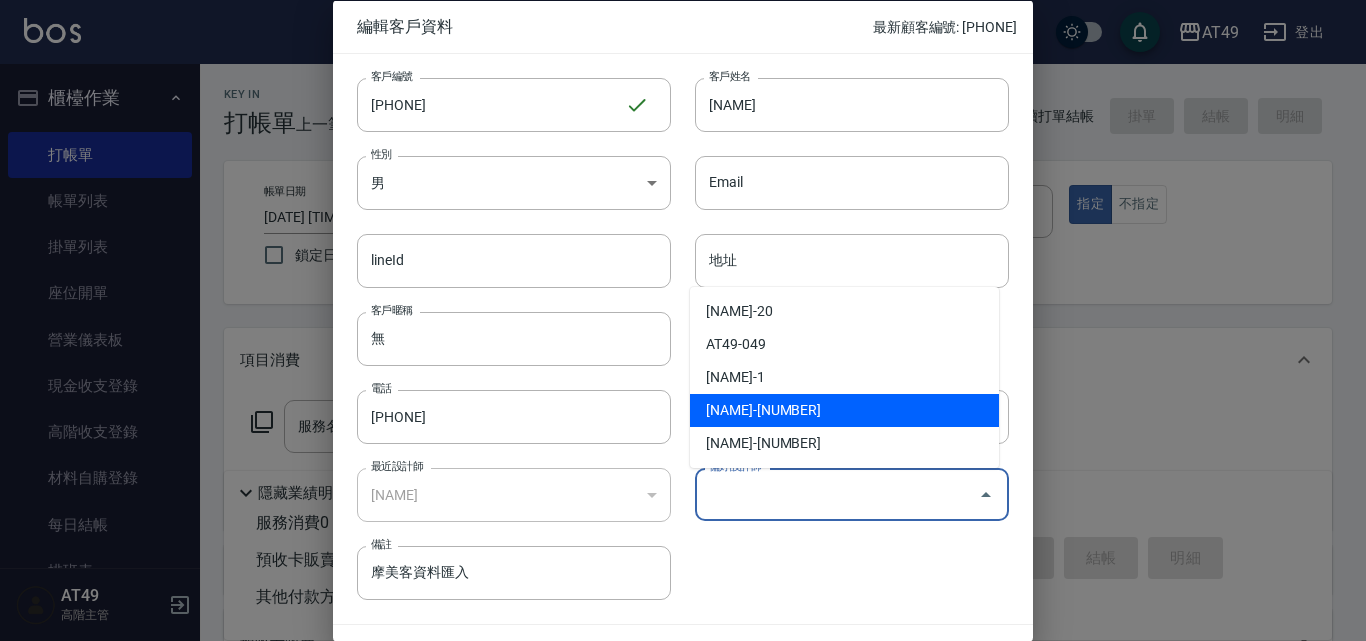 click on "[NAME]-[NUMBER]" at bounding box center [844, 410] 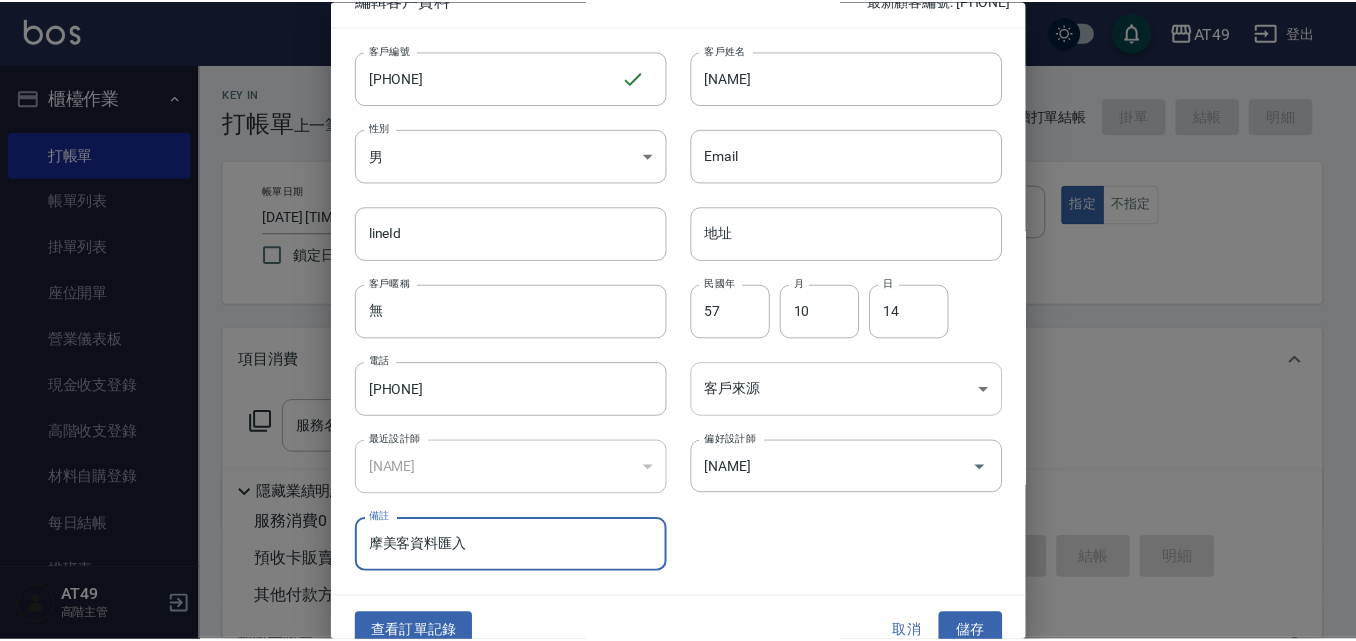 scroll, scrollTop: 52, scrollLeft: 0, axis: vertical 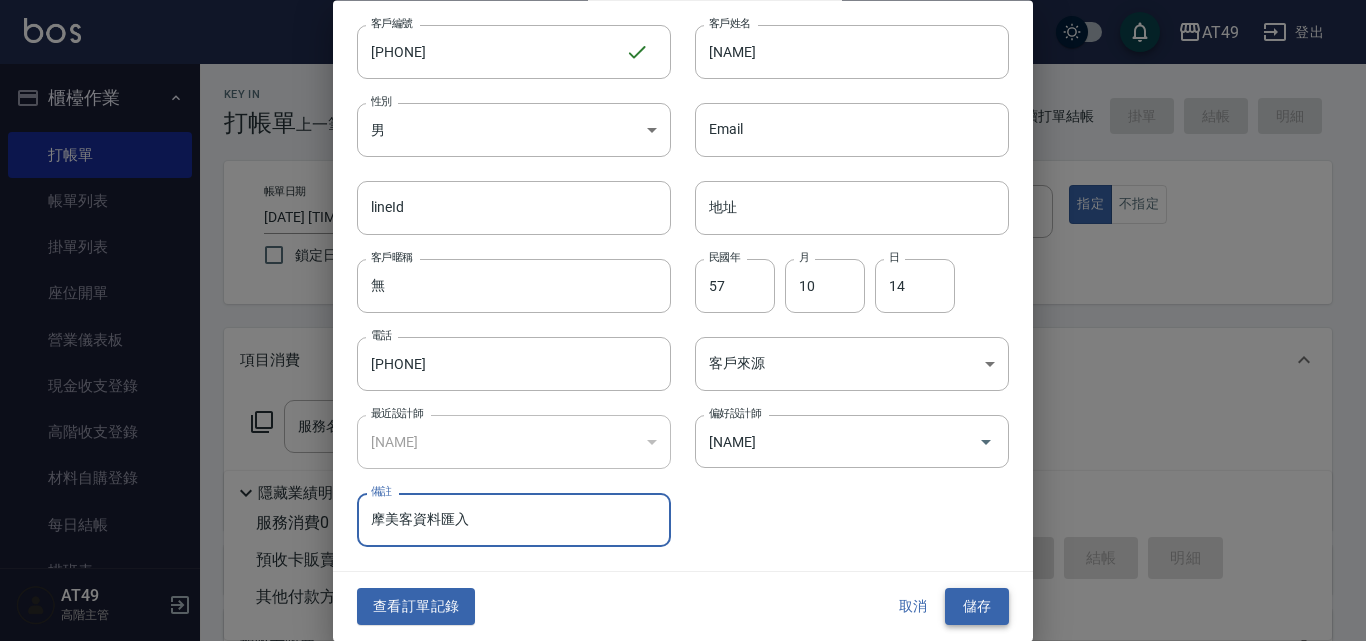 click on "儲存" at bounding box center [977, 607] 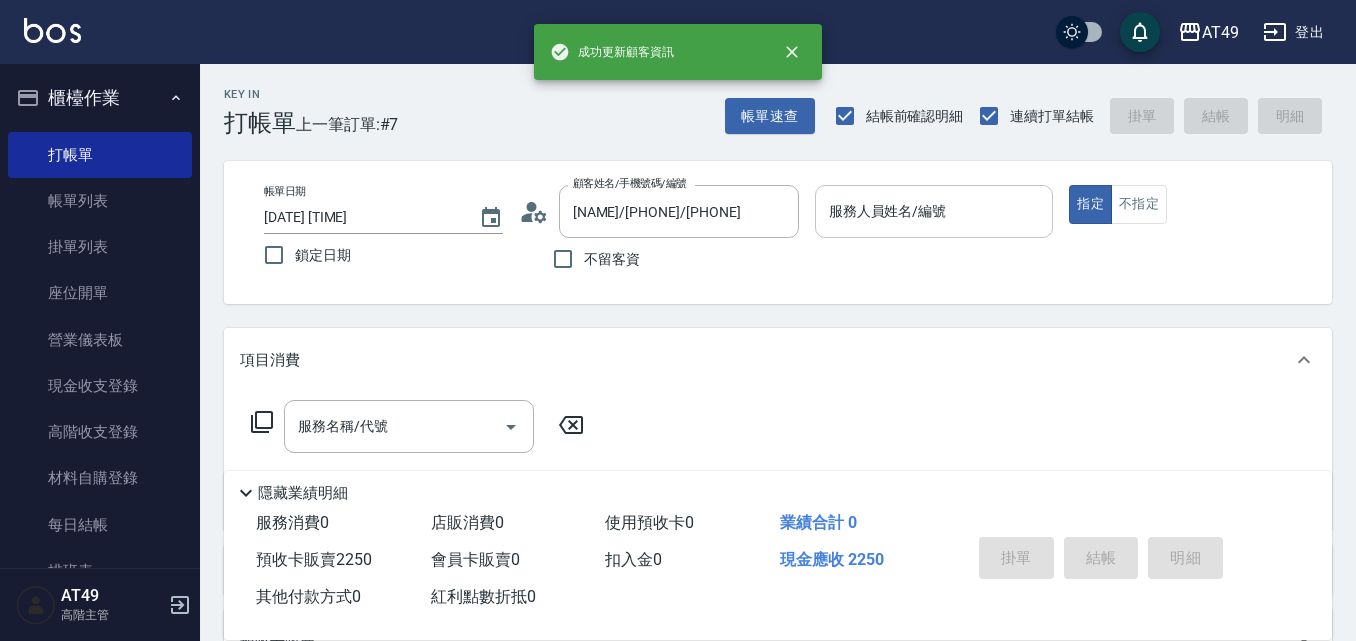 click on "服務人員姓名/編號" at bounding box center (934, 211) 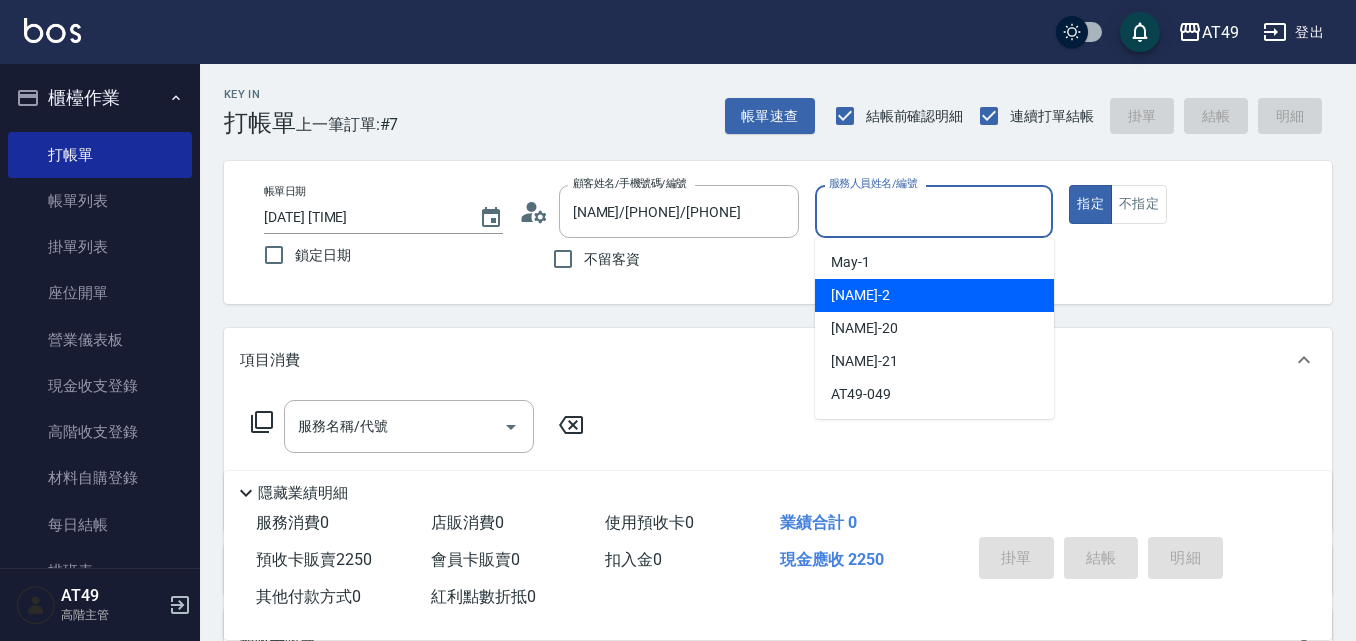 click on "[NAME] -2" at bounding box center (934, 295) 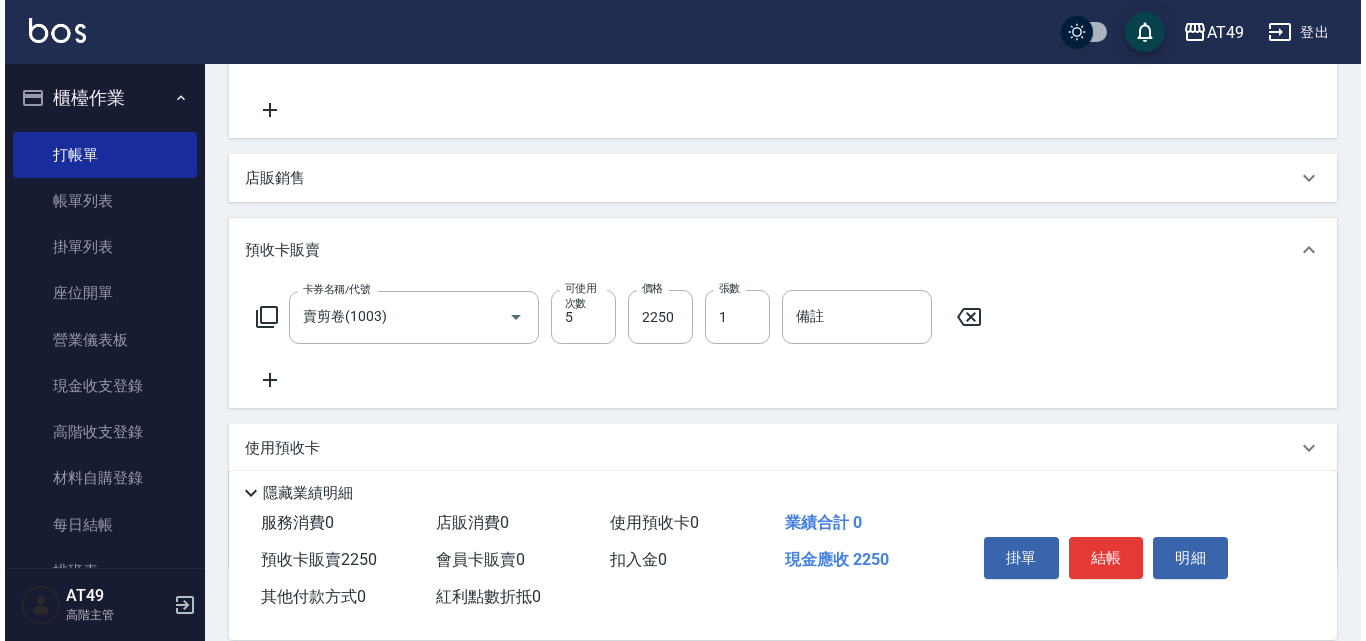 scroll, scrollTop: 511, scrollLeft: 0, axis: vertical 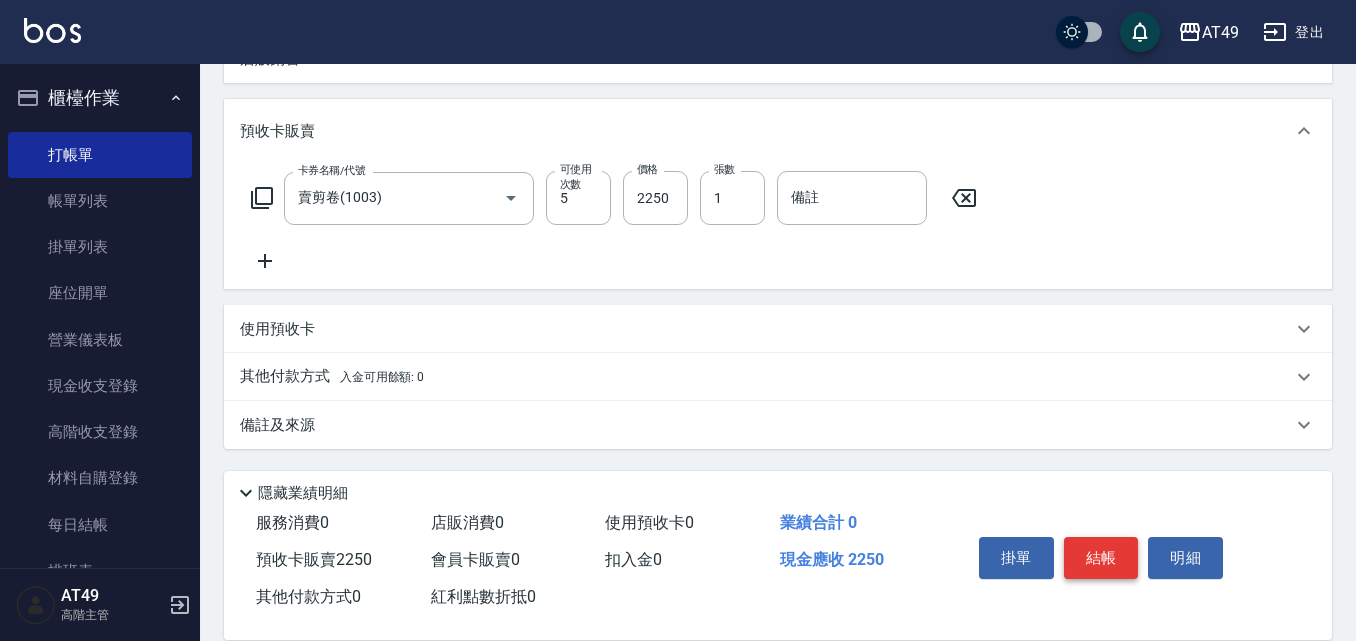 click on "結帳" at bounding box center (1101, 558) 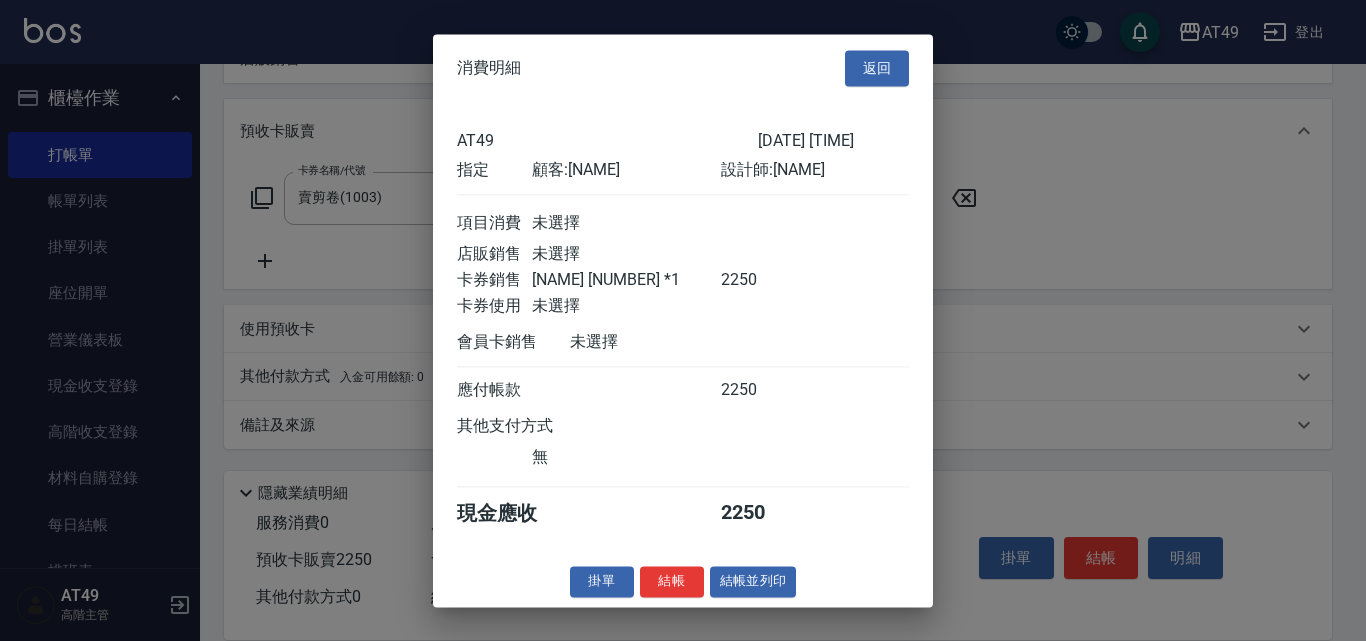click on "結帳" at bounding box center (672, 581) 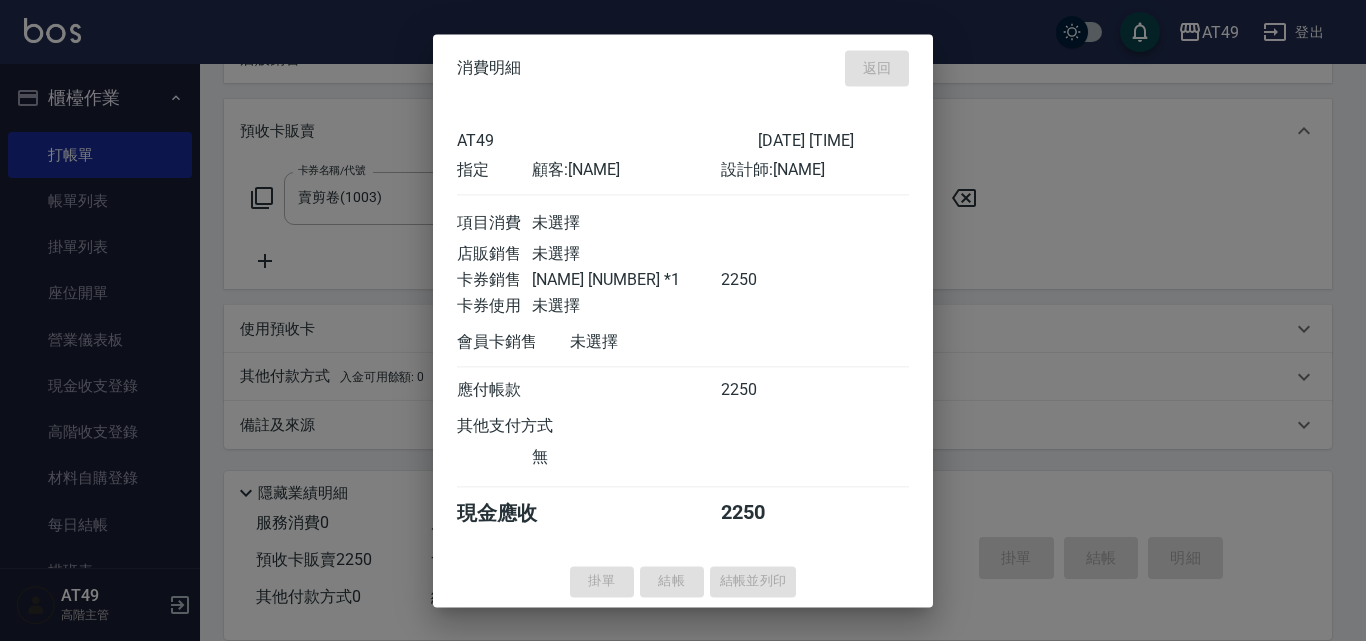 type on "[DATE] [TIME]" 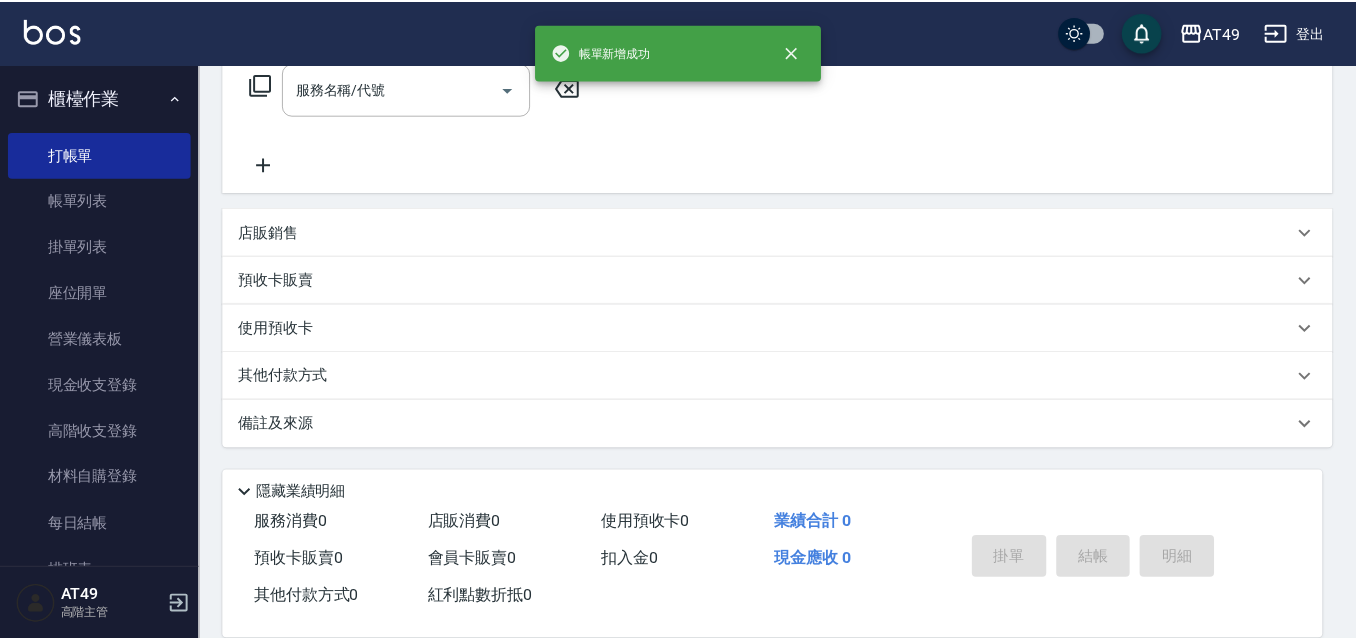 scroll, scrollTop: 0, scrollLeft: 0, axis: both 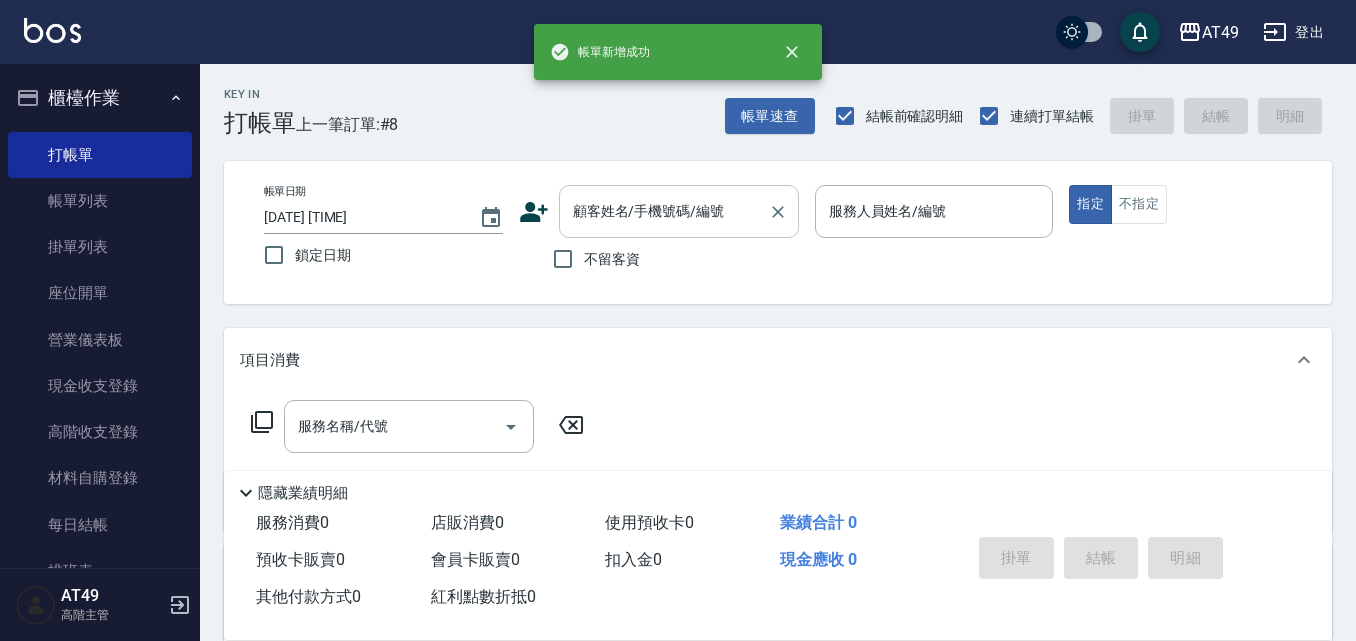click on "顧客姓名/手機號碼/編號" at bounding box center (664, 211) 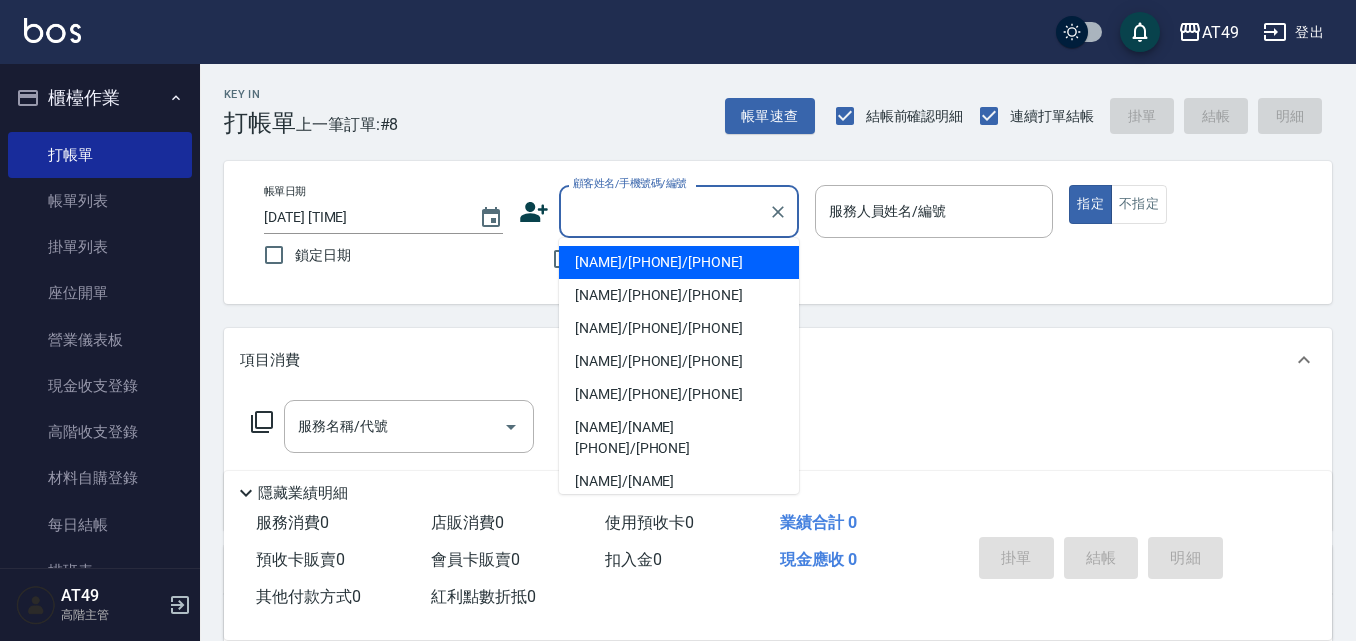 click on "[NAME]/[PHONE]/[PHONE]" at bounding box center [679, 262] 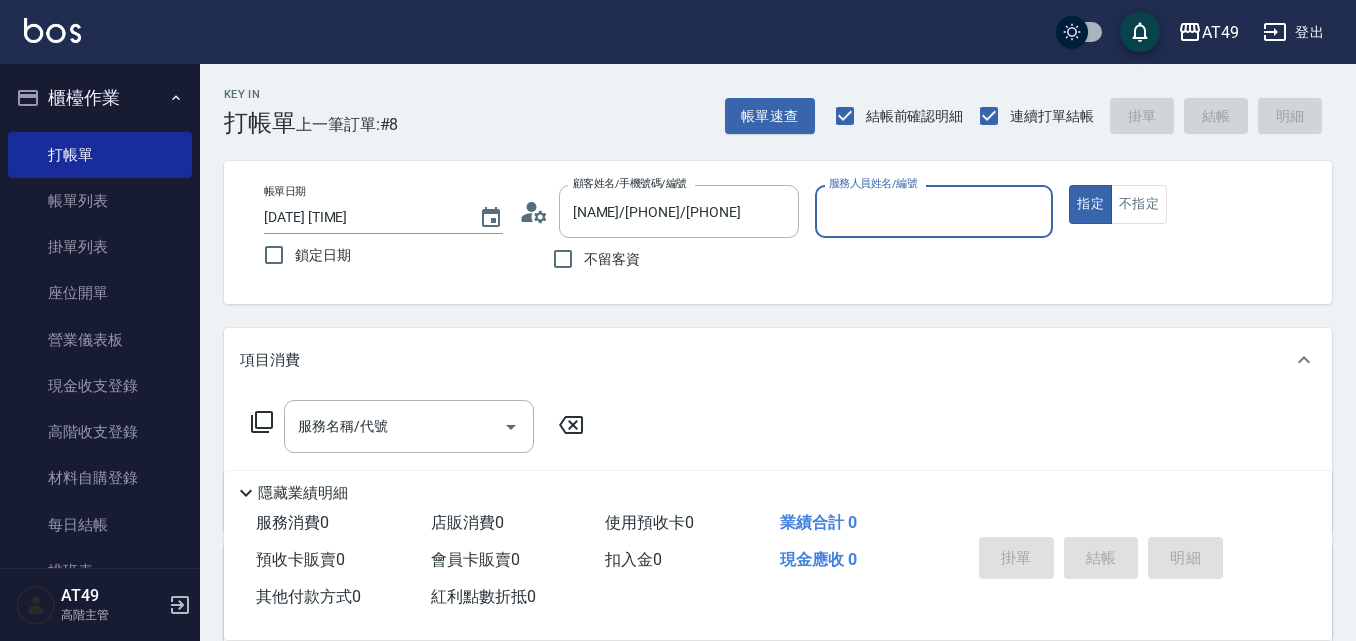 type on "[NAME]-2" 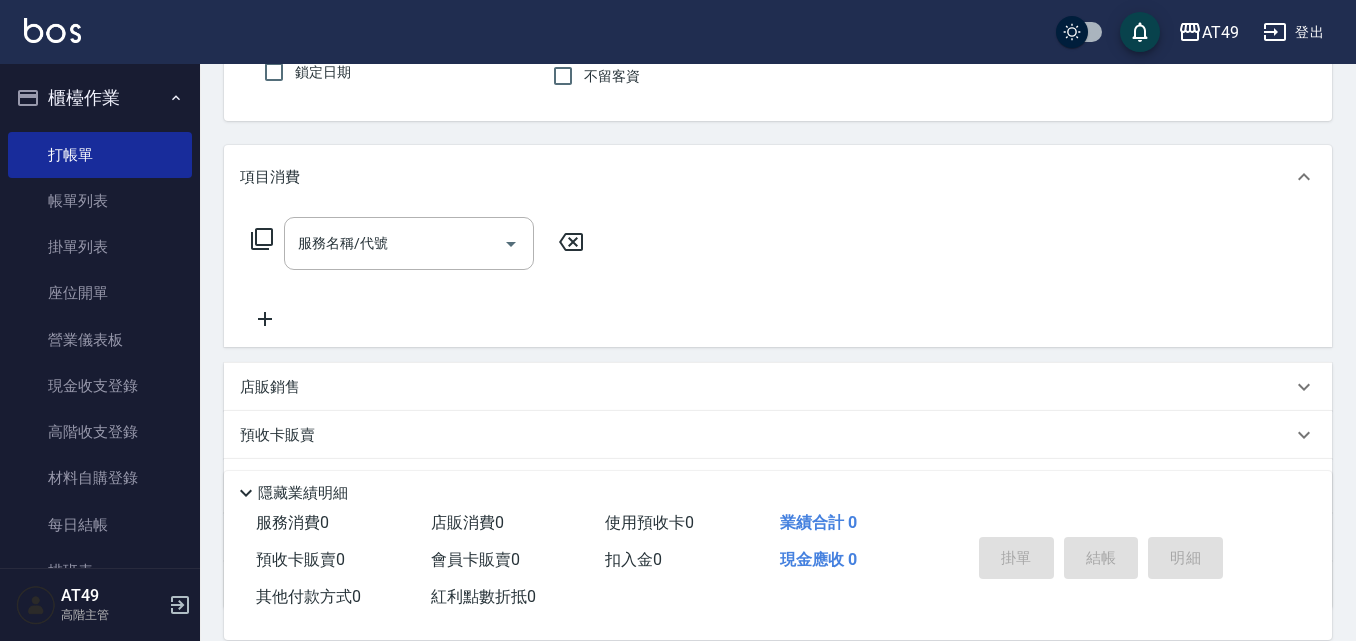 scroll, scrollTop: 343, scrollLeft: 0, axis: vertical 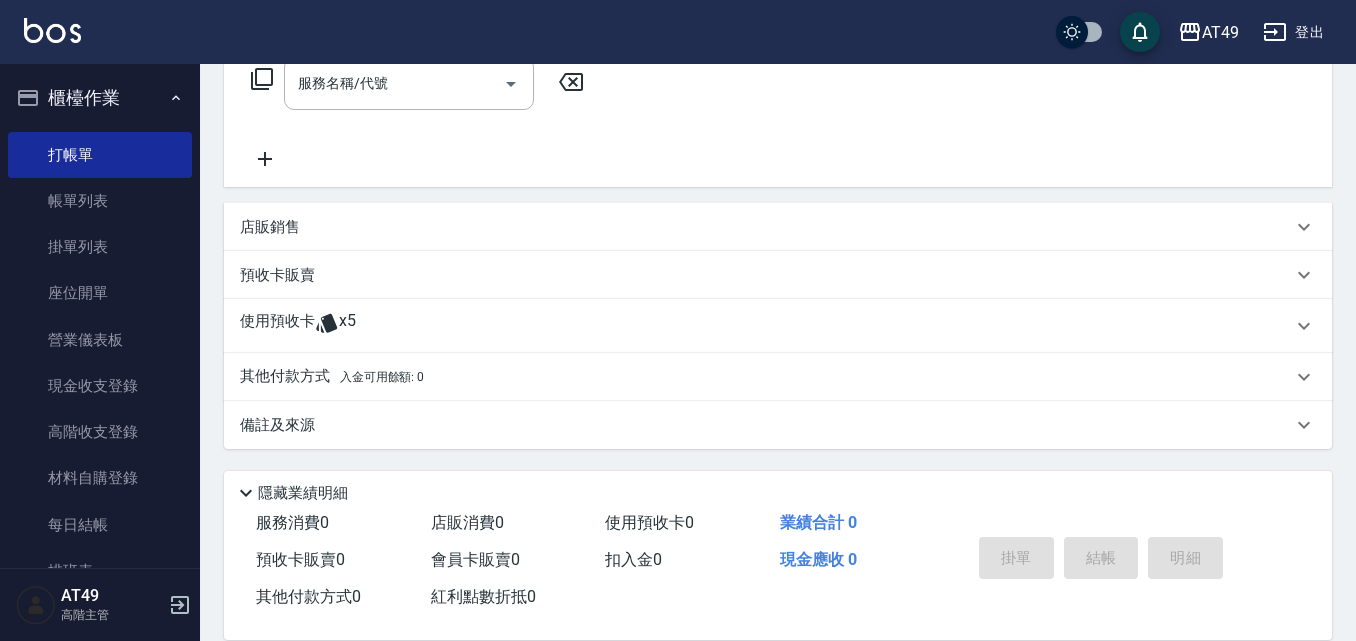 click on "使用預收卡" at bounding box center [277, 326] 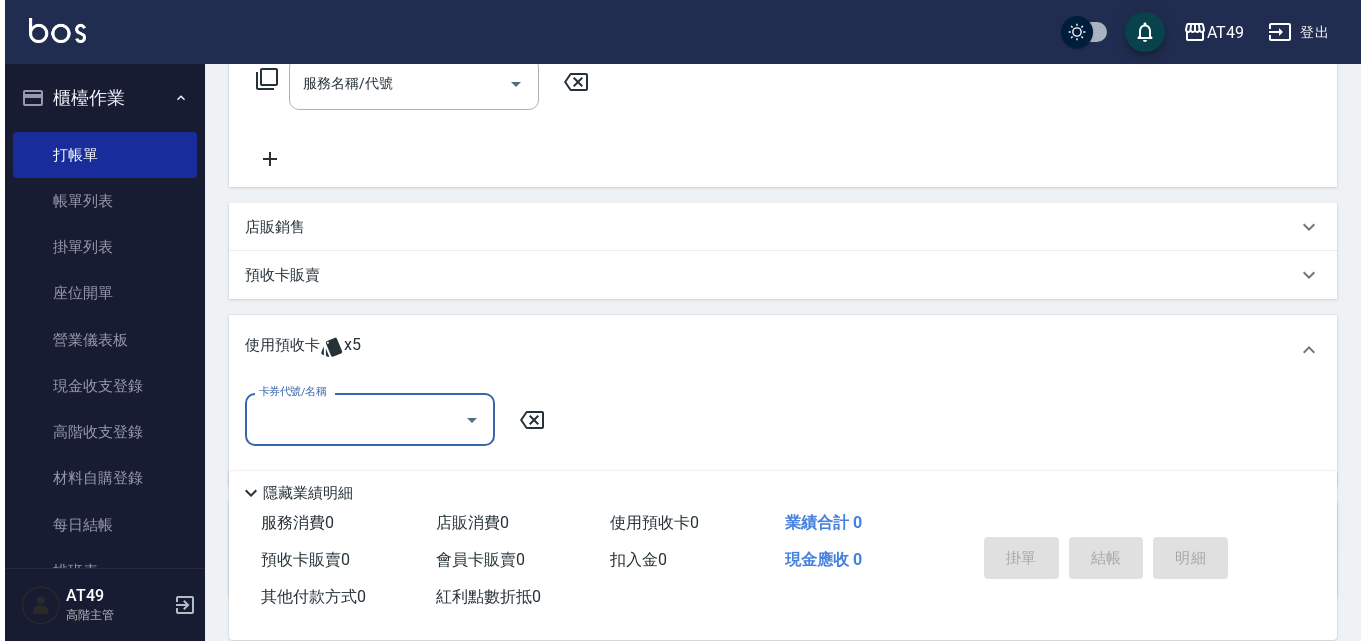 scroll, scrollTop: 0, scrollLeft: 0, axis: both 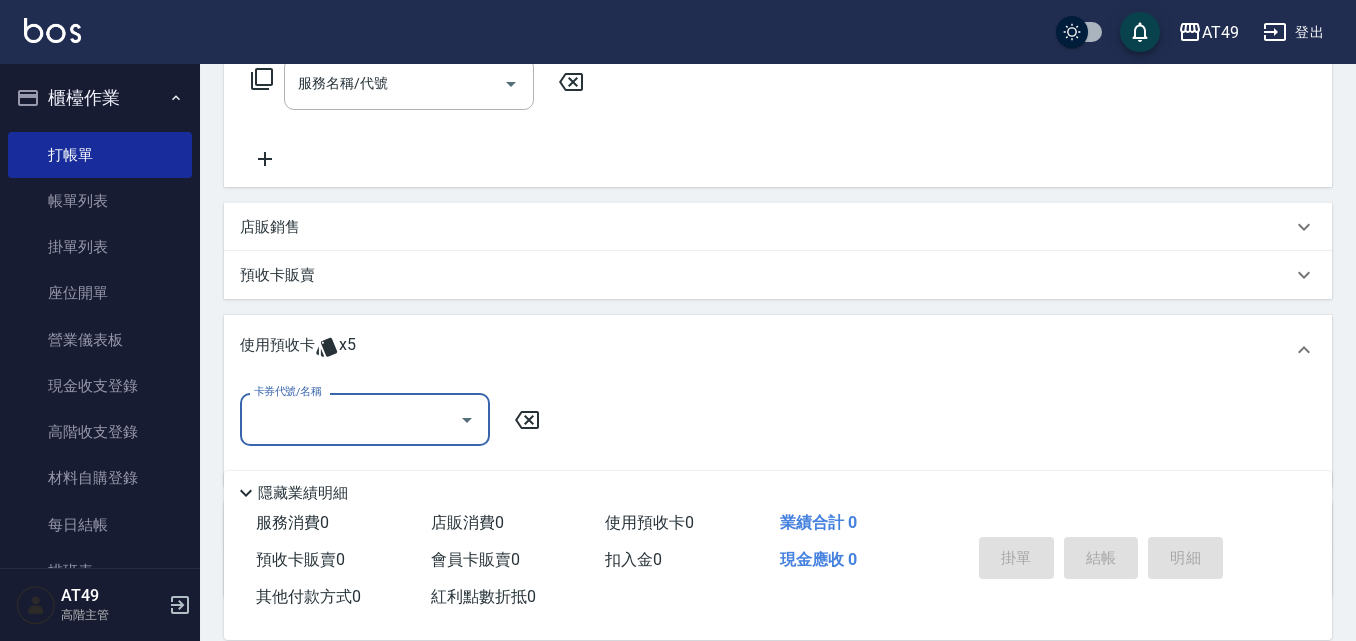 click on "卡券代號/名稱" at bounding box center [350, 419] 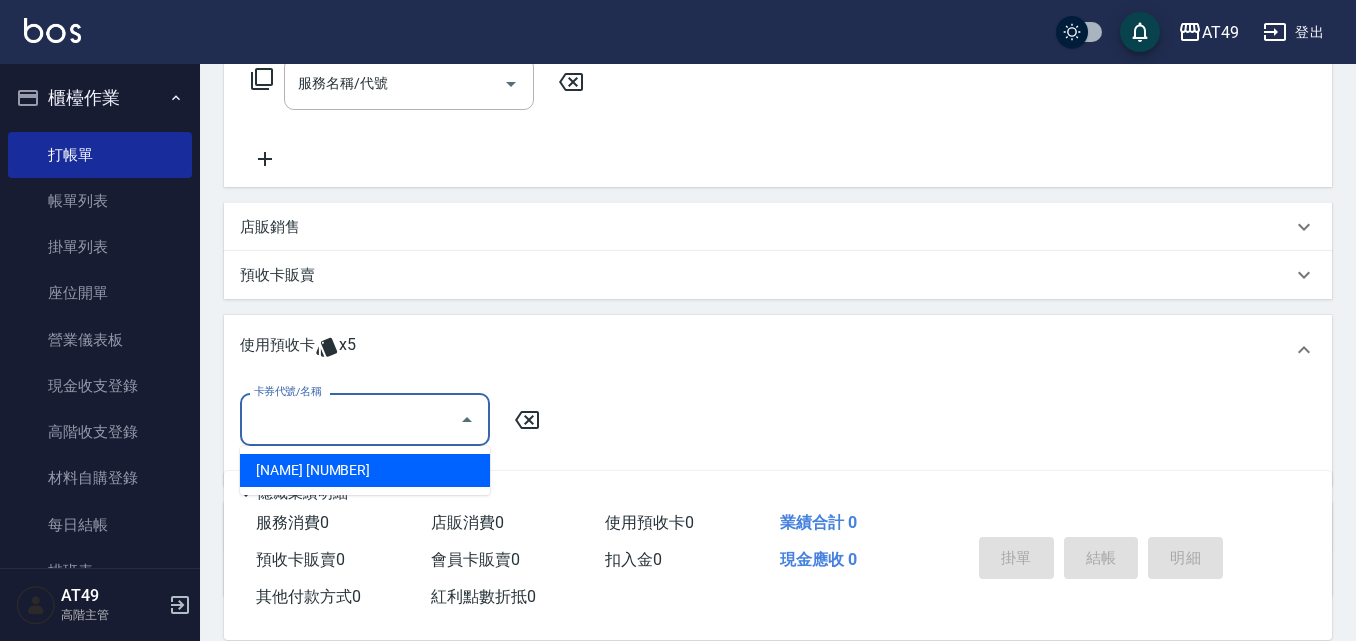 click on "[NAME] [NUMBER]" at bounding box center (365, 470) 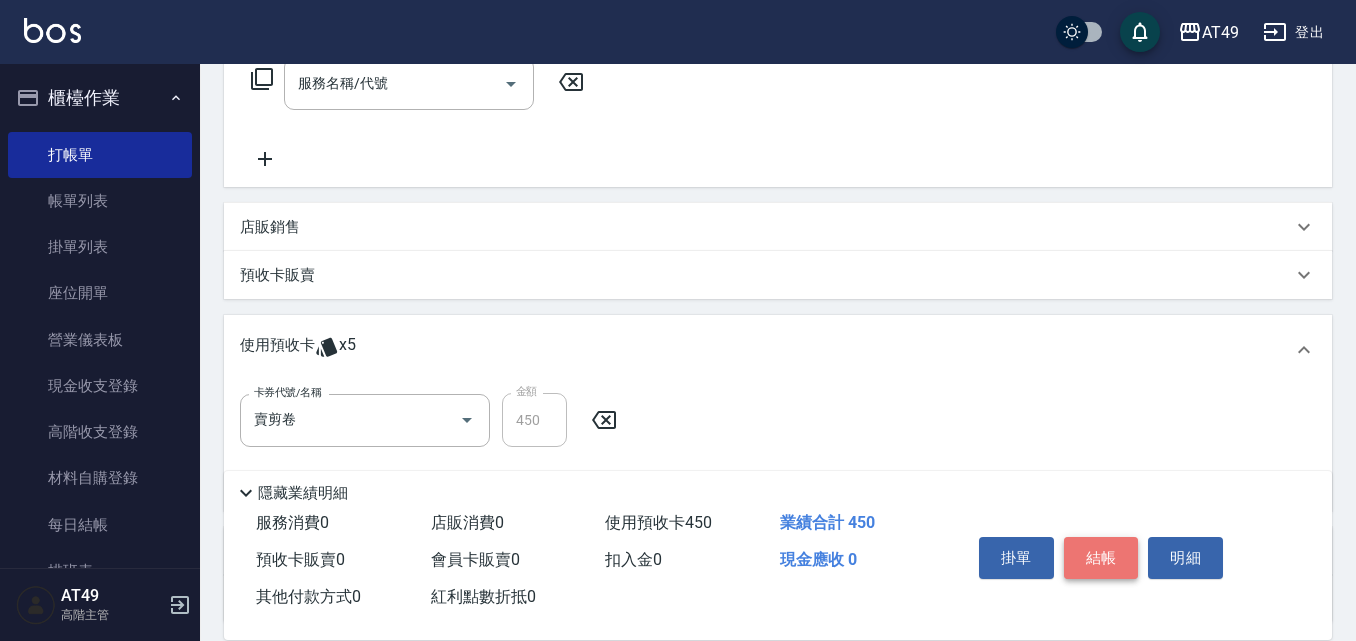 click on "結帳" at bounding box center (1101, 558) 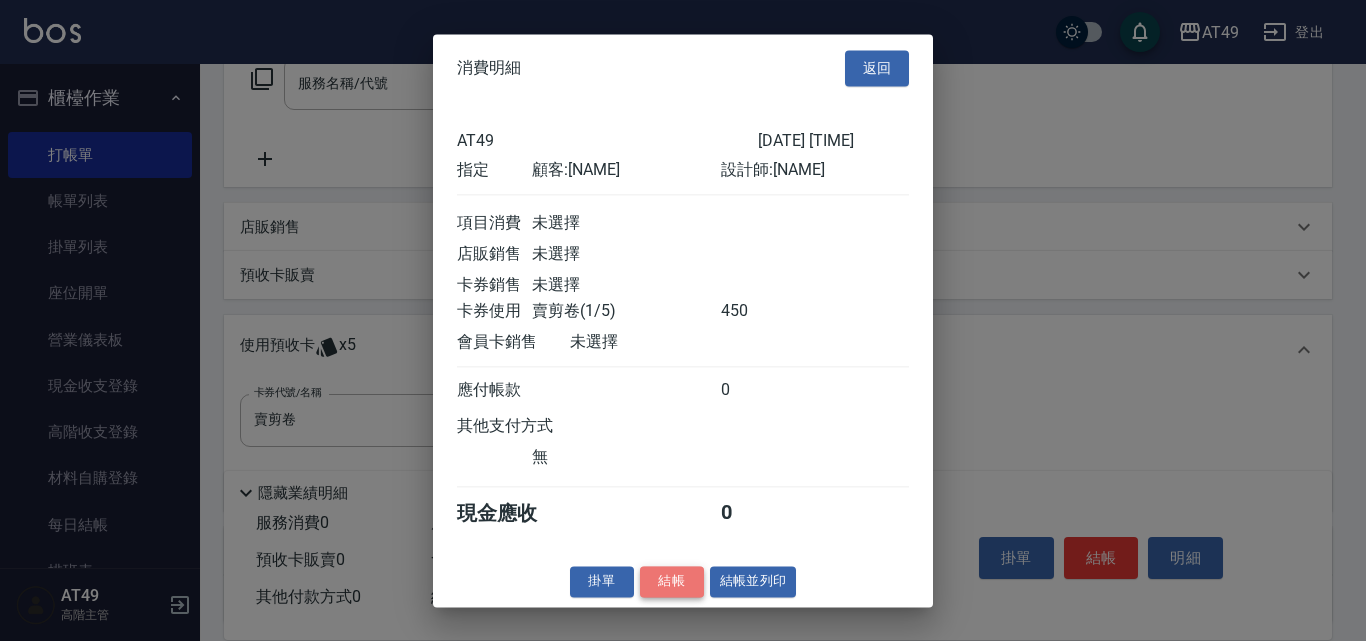 click on "結帳" at bounding box center [672, 581] 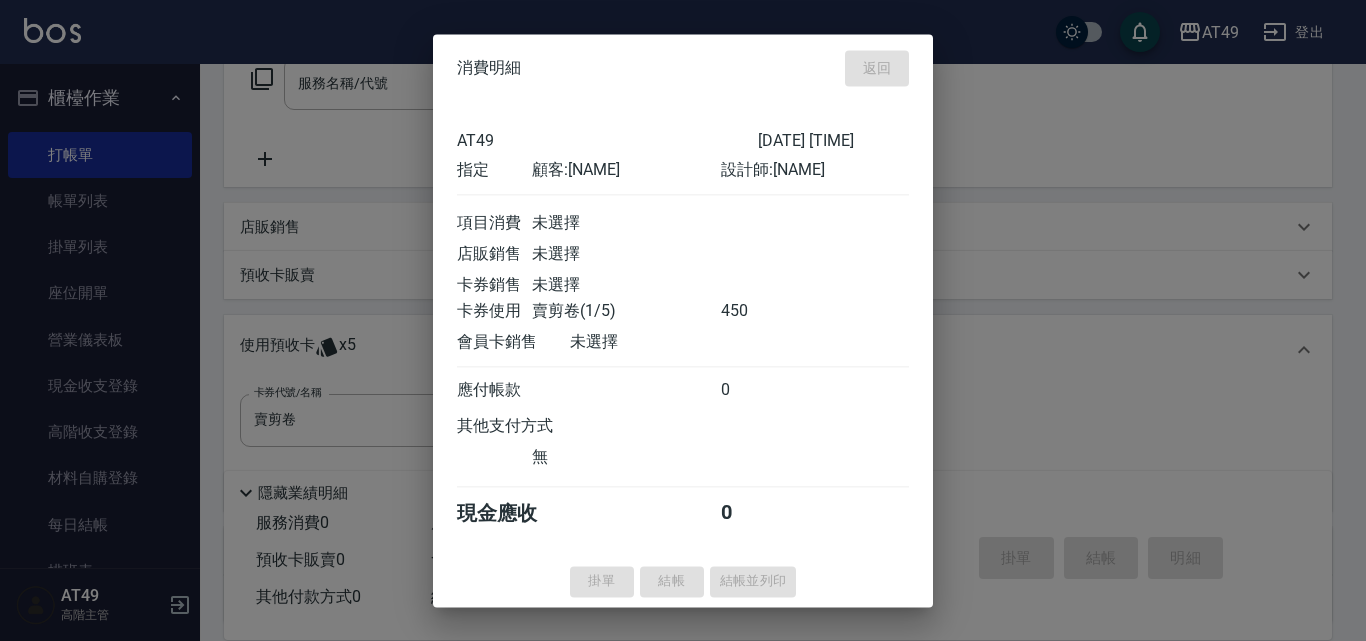 type 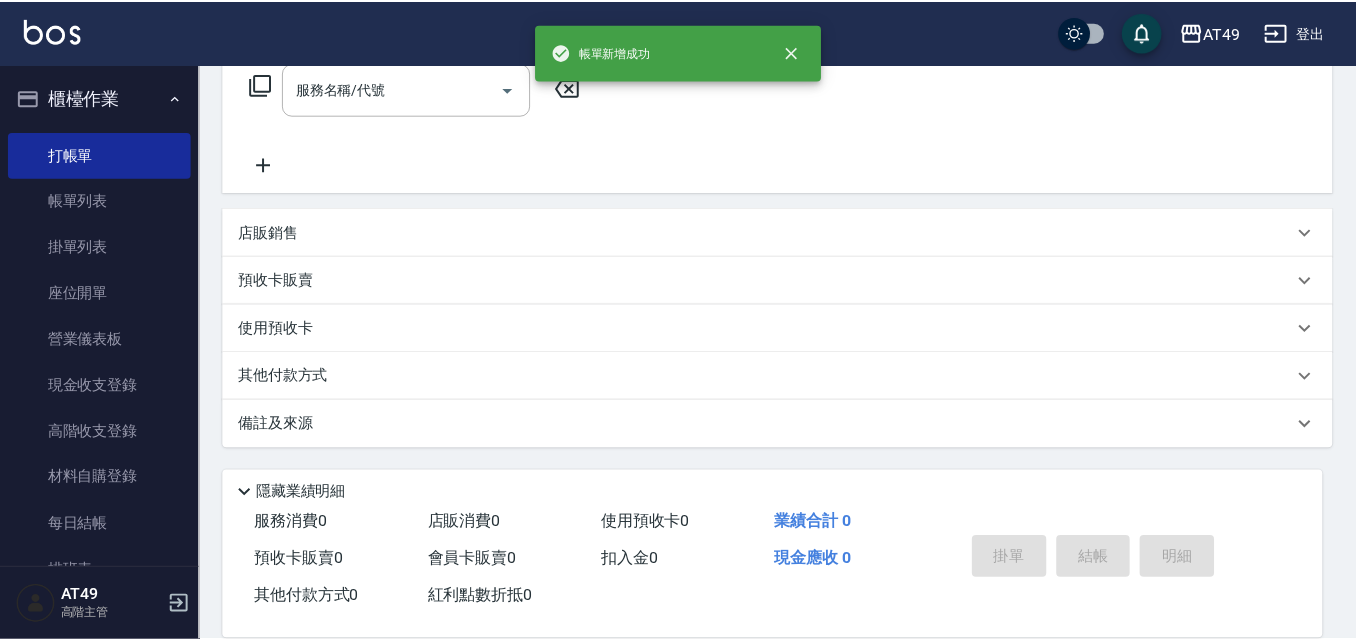 scroll, scrollTop: 0, scrollLeft: 0, axis: both 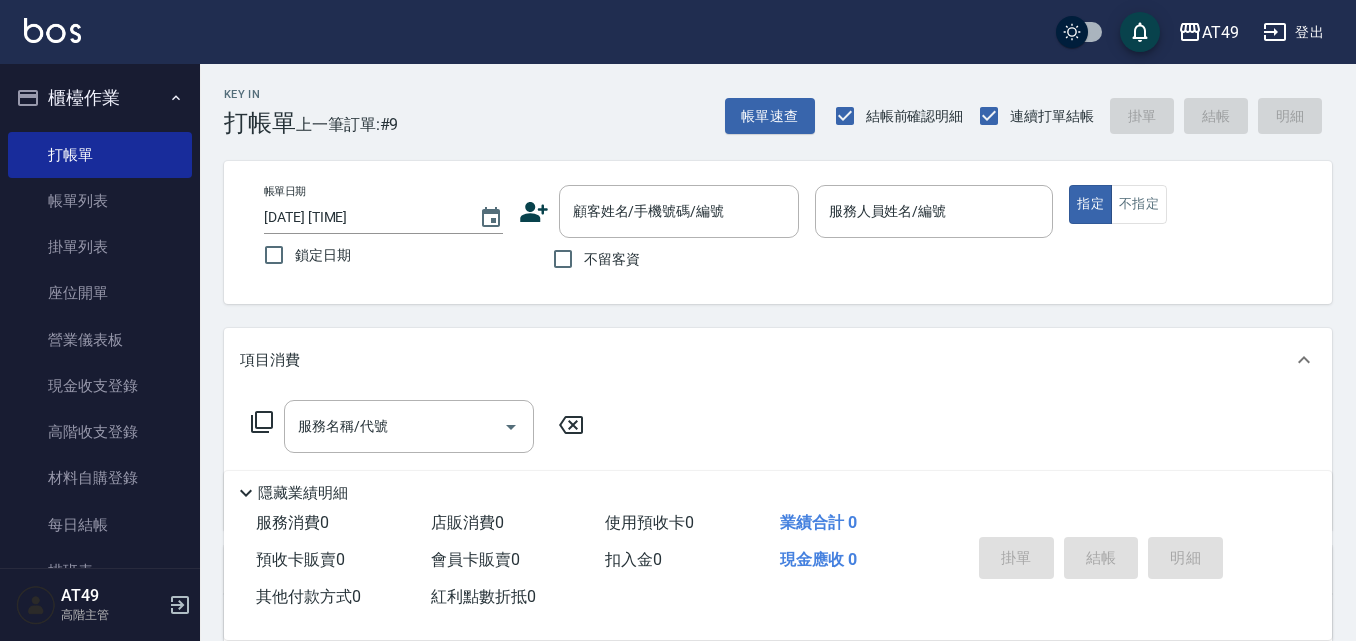 click on "不留客資" at bounding box center (591, 259) 